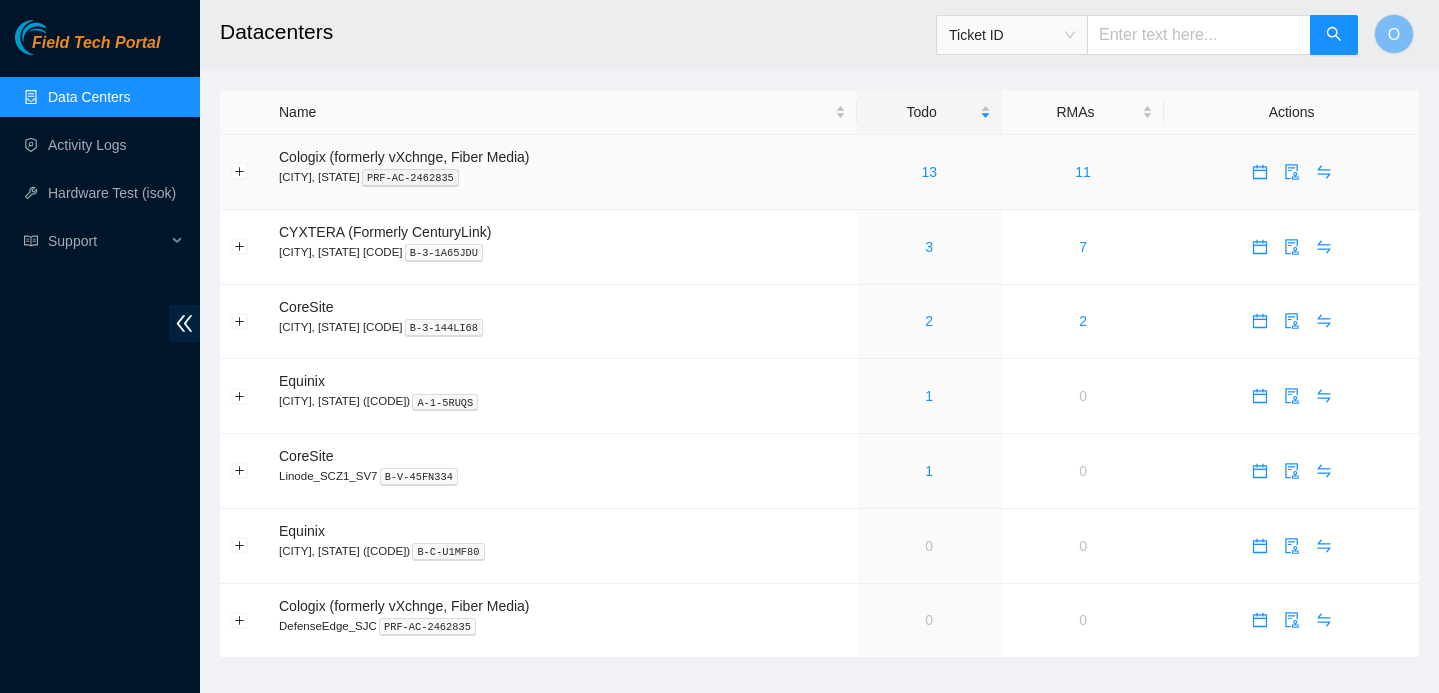 scroll, scrollTop: 0, scrollLeft: 0, axis: both 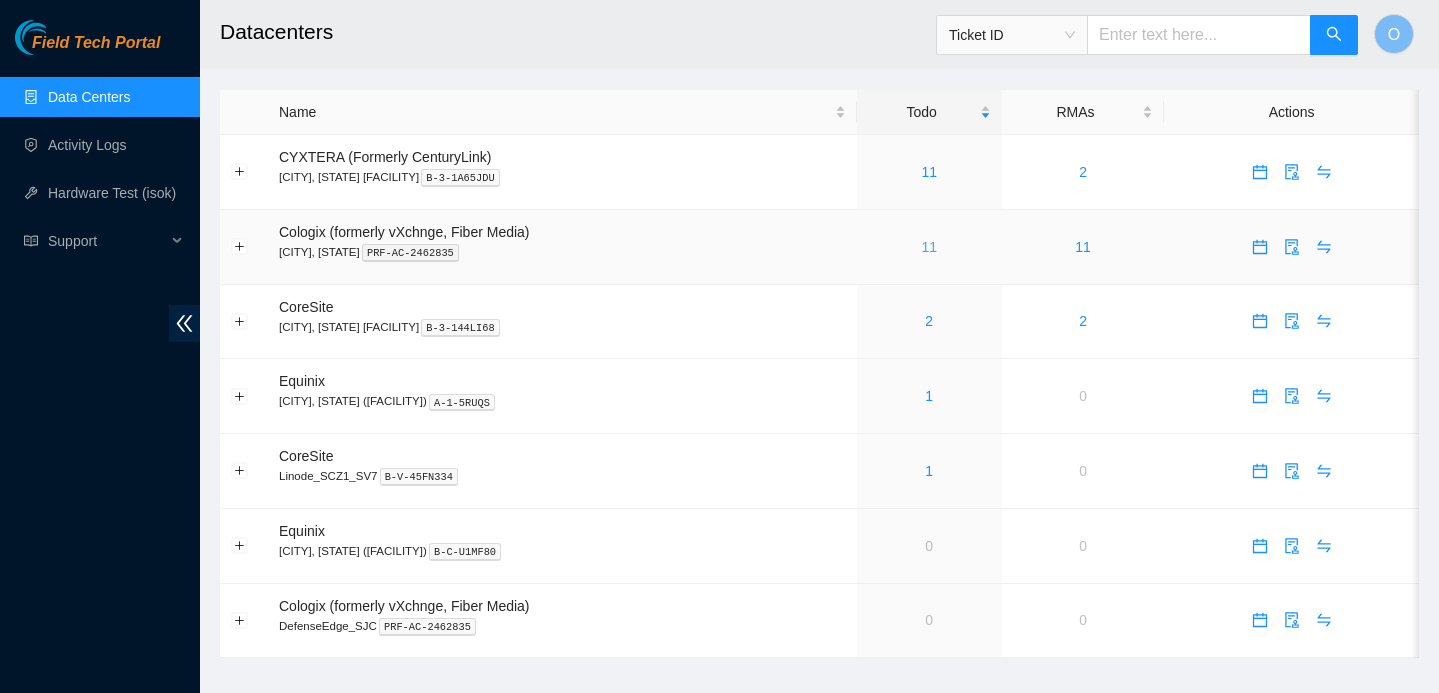 click on "11" at bounding box center (929, 247) 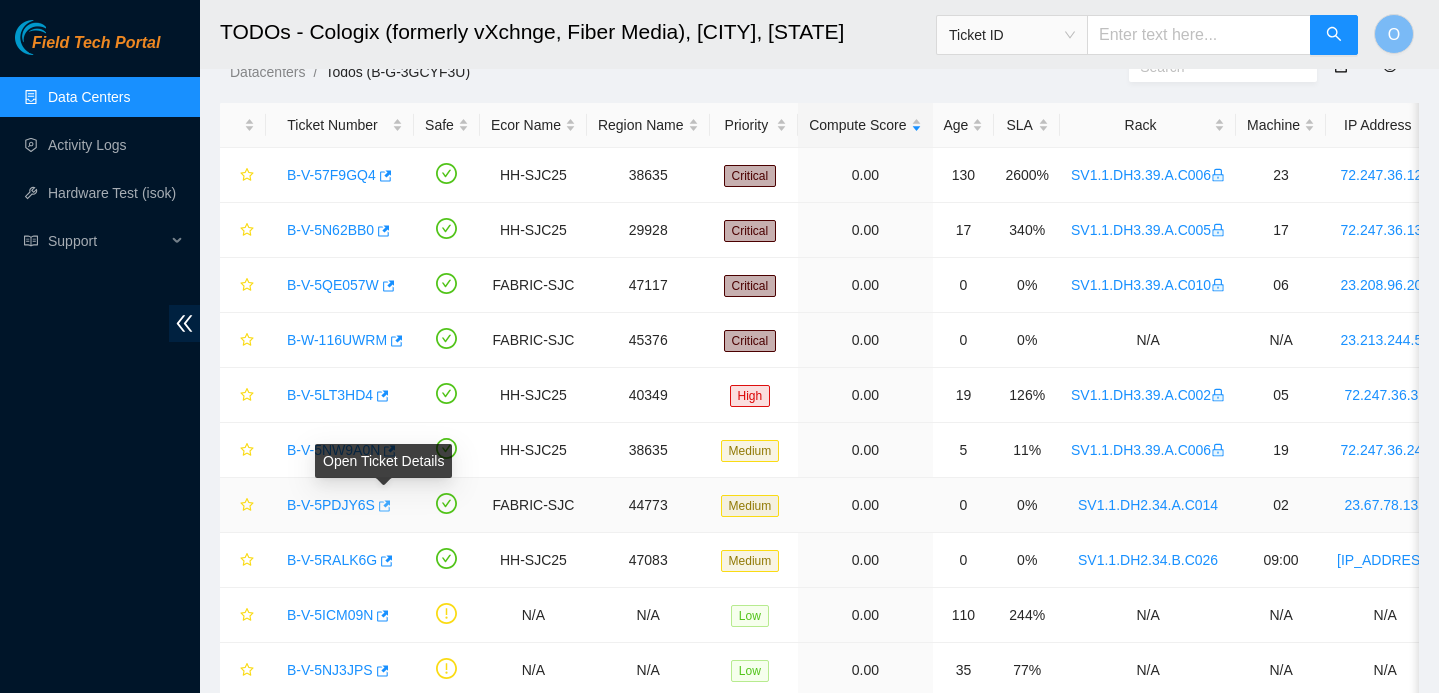 scroll, scrollTop: 189, scrollLeft: 0, axis: vertical 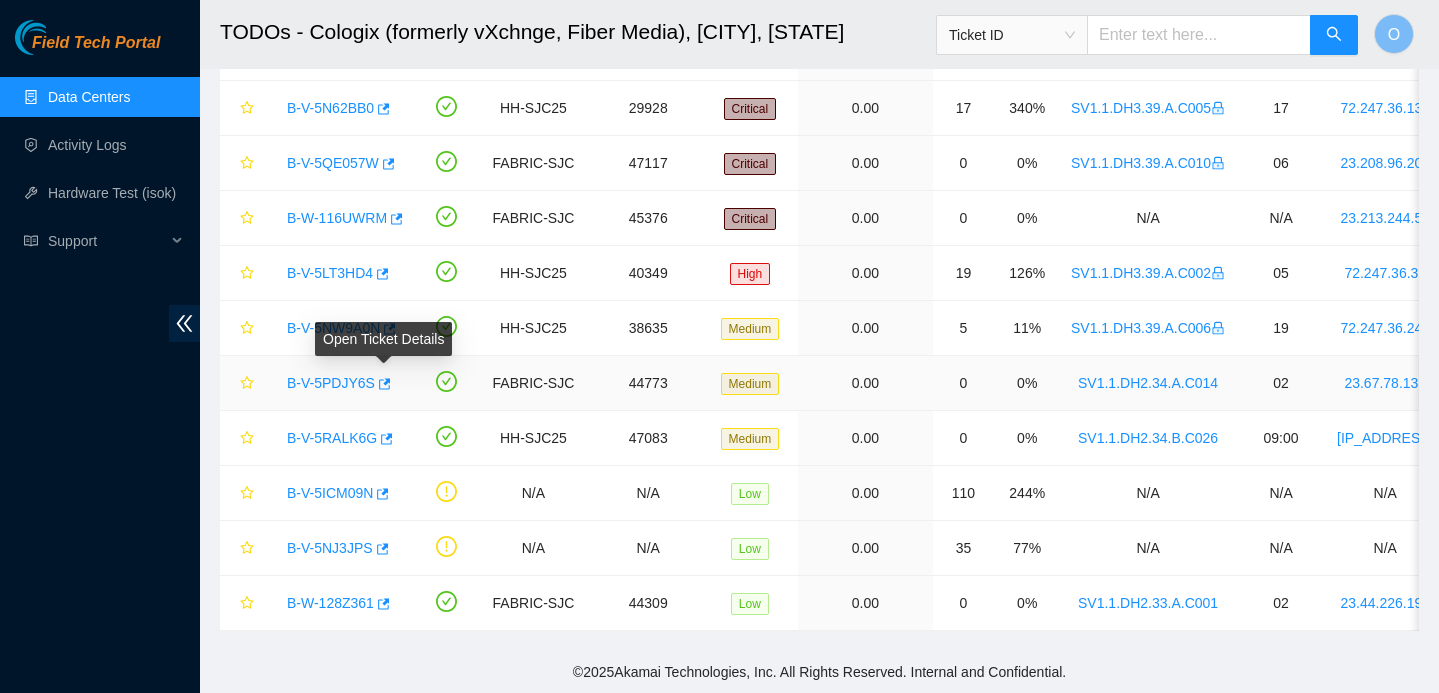 click on "B-V-5PDJY6S" at bounding box center (331, 383) 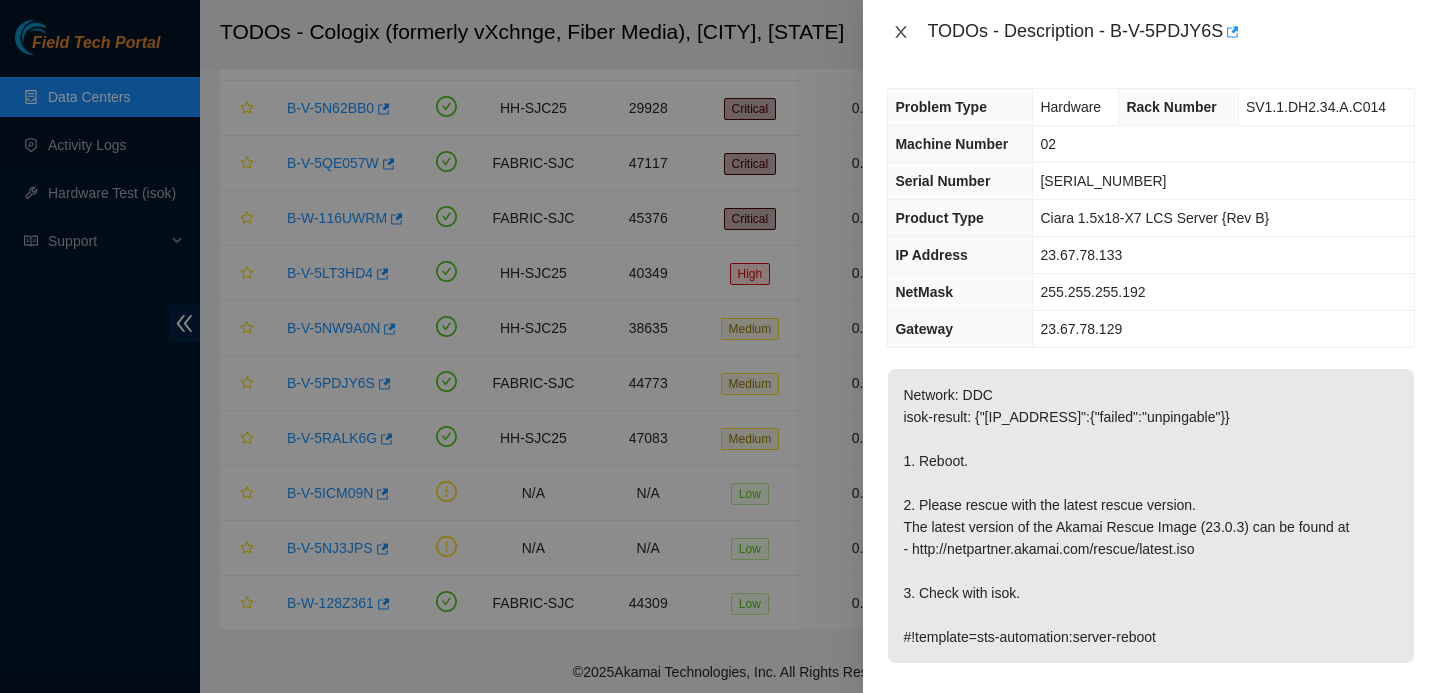 click 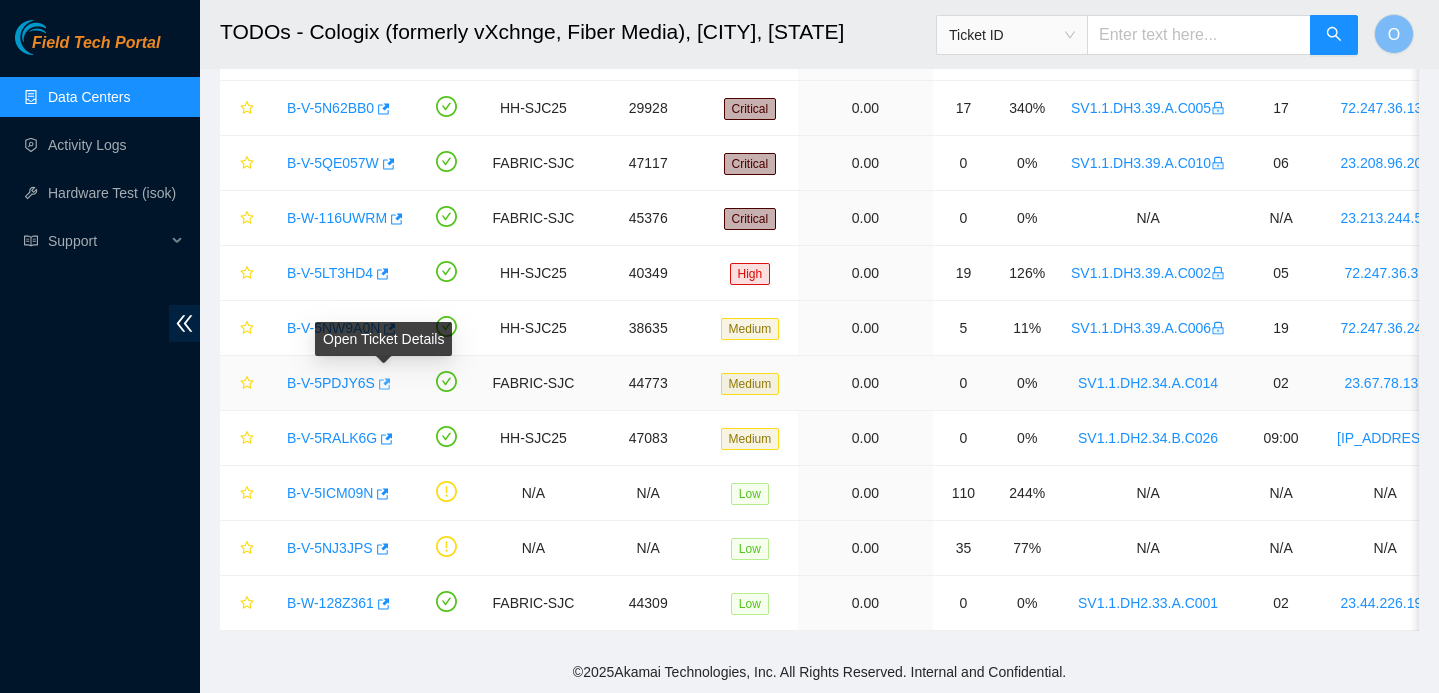 click 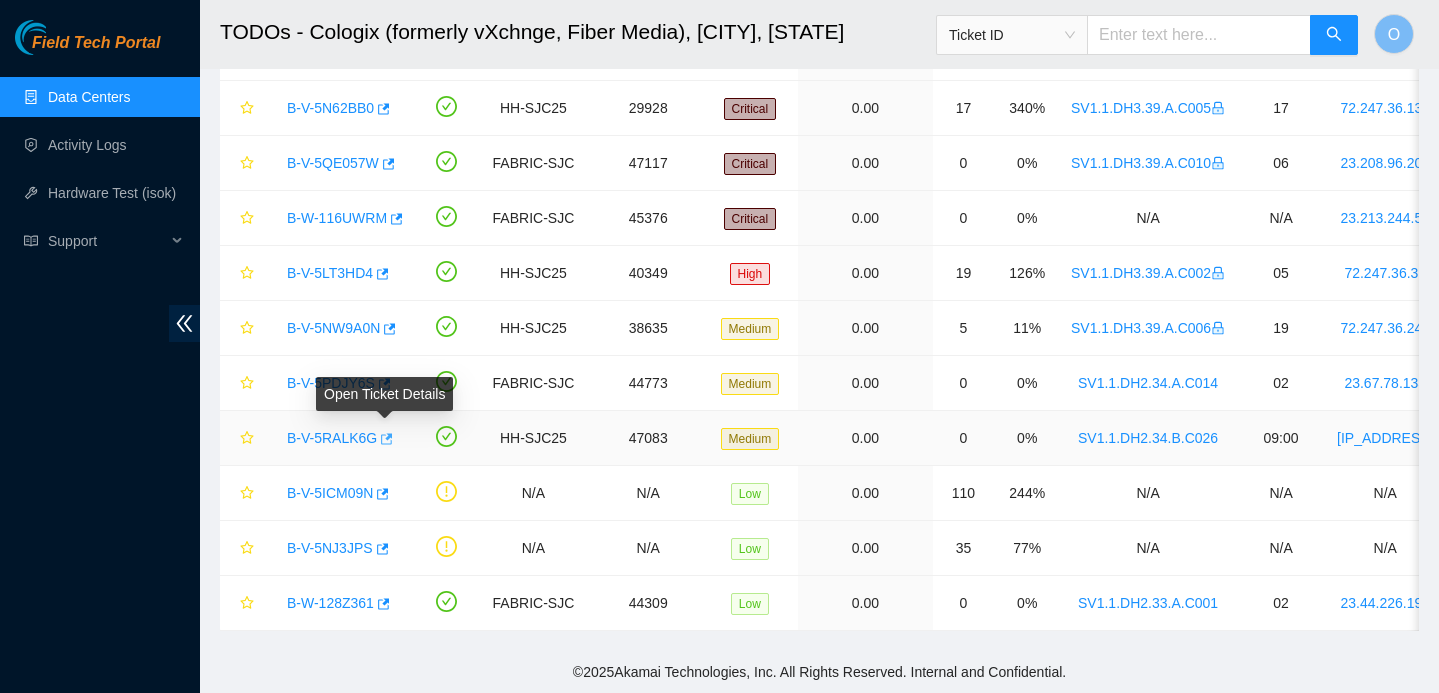 click 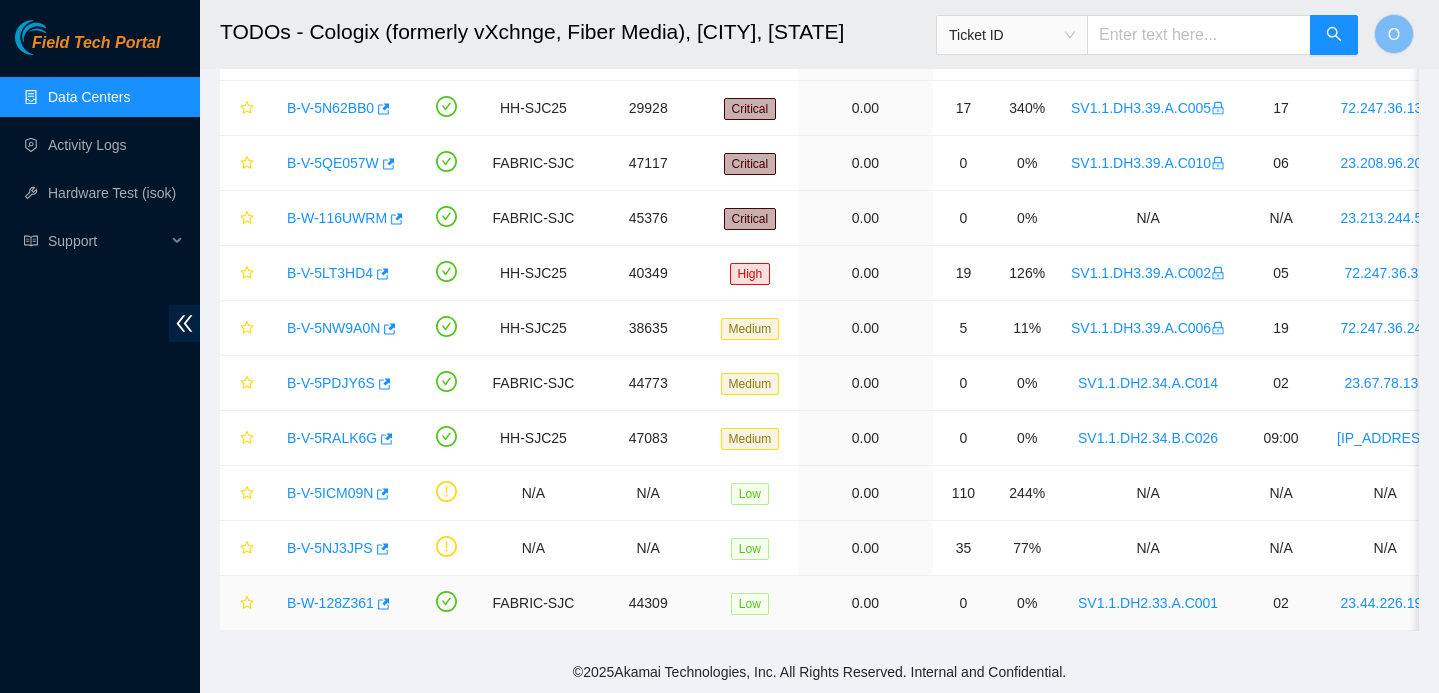 click on "B-W-128Z361" at bounding box center [330, 603] 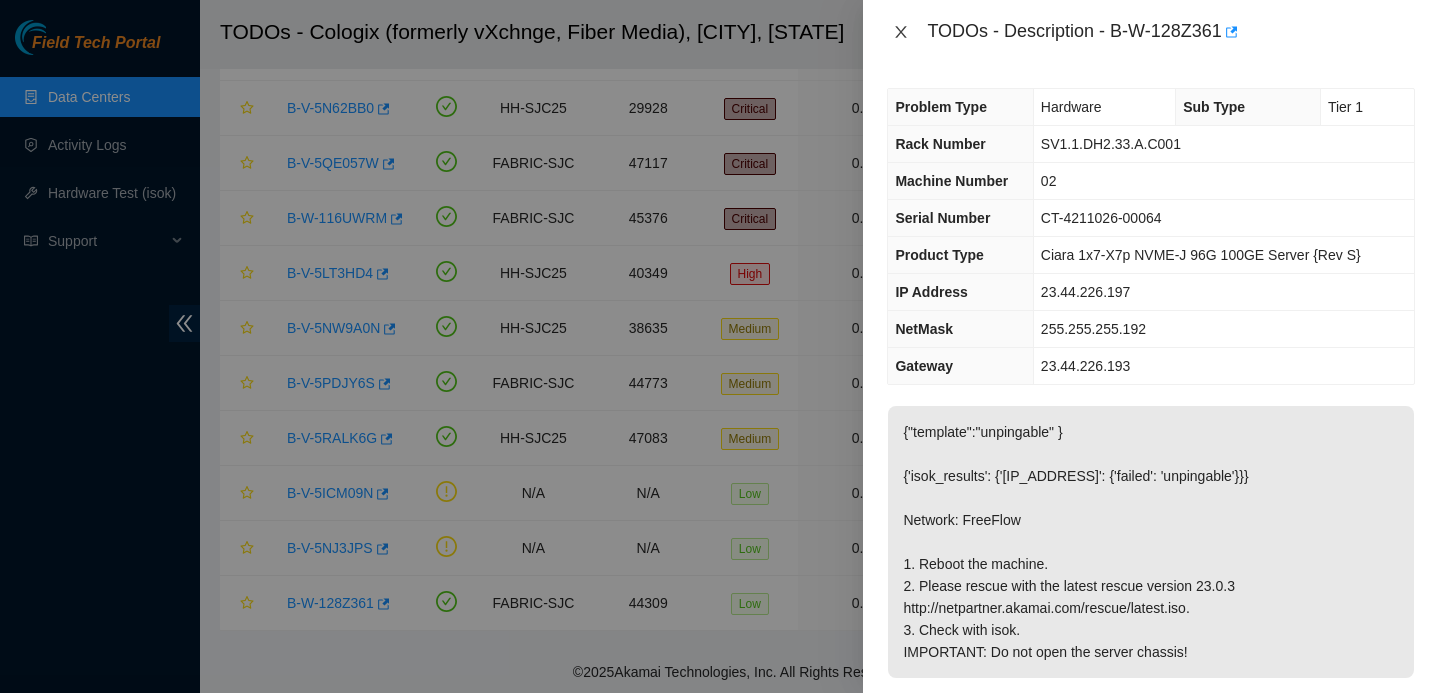 click 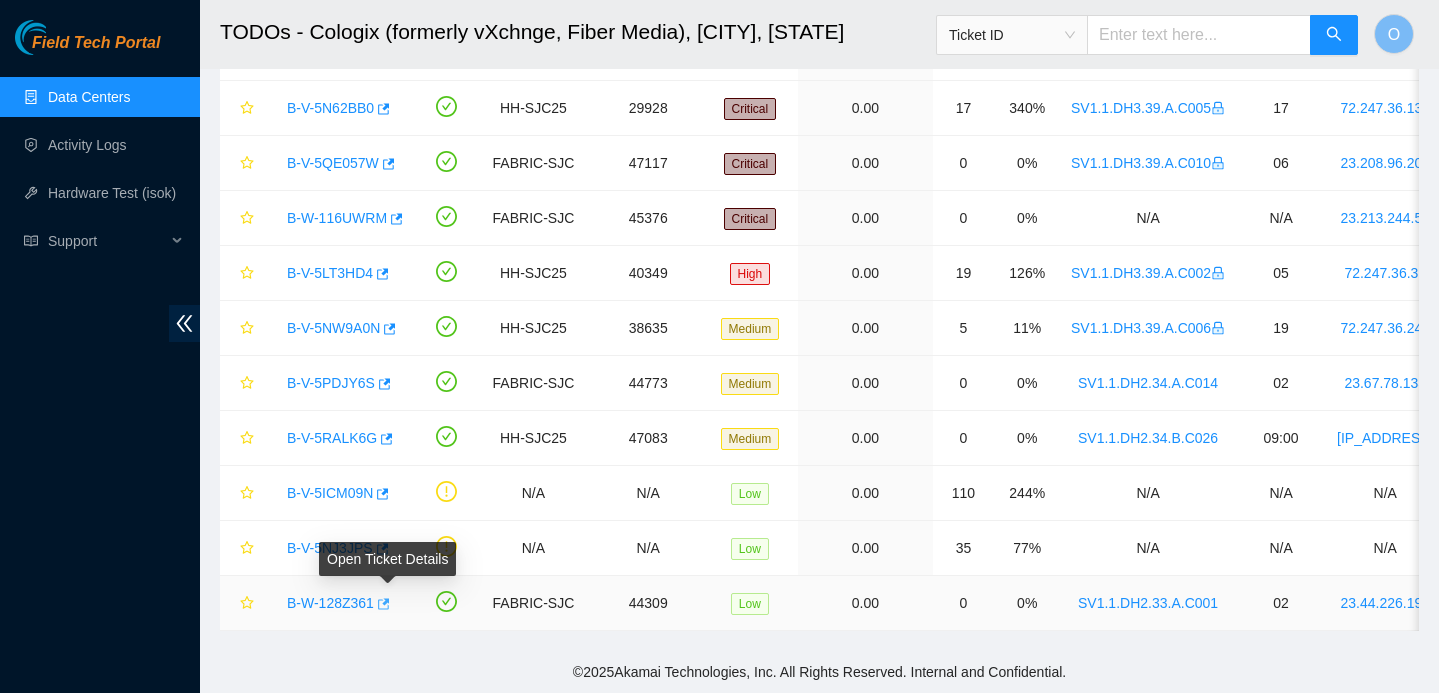 click 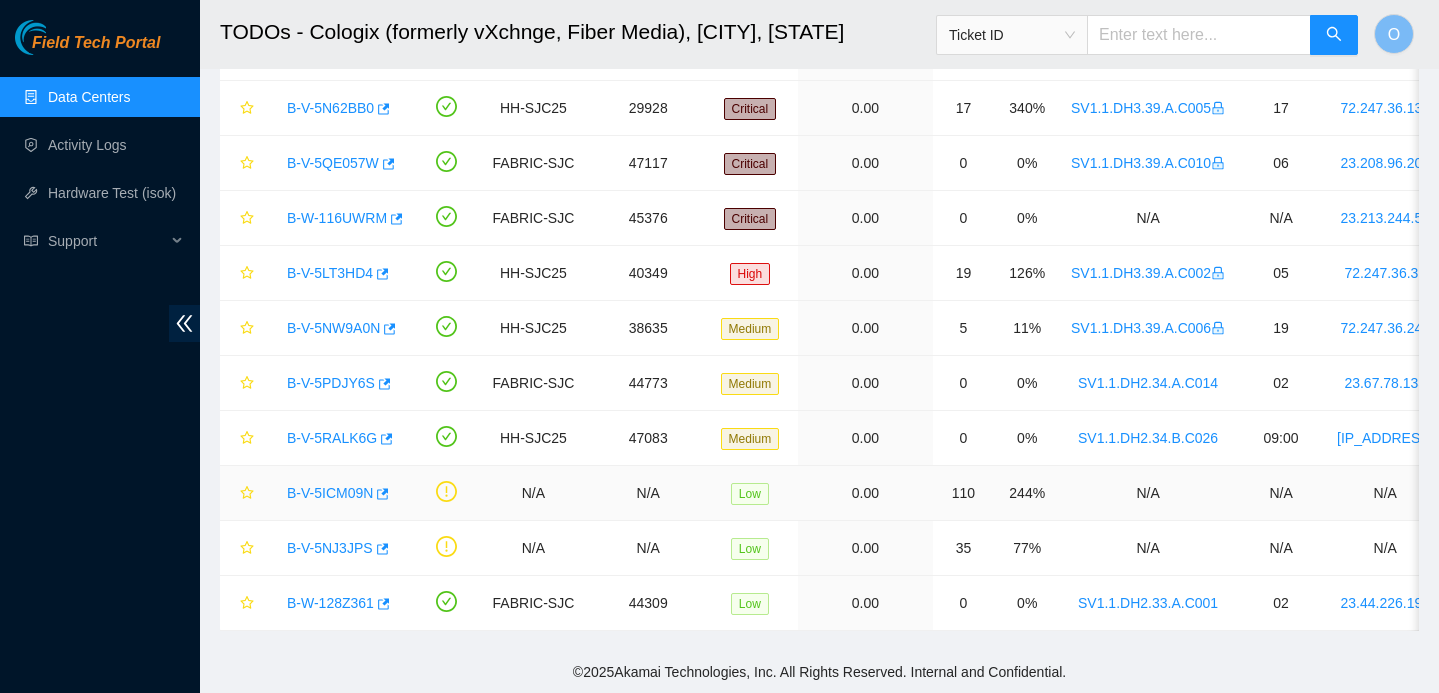 click on "B-V-5ICM09N" at bounding box center (340, 493) 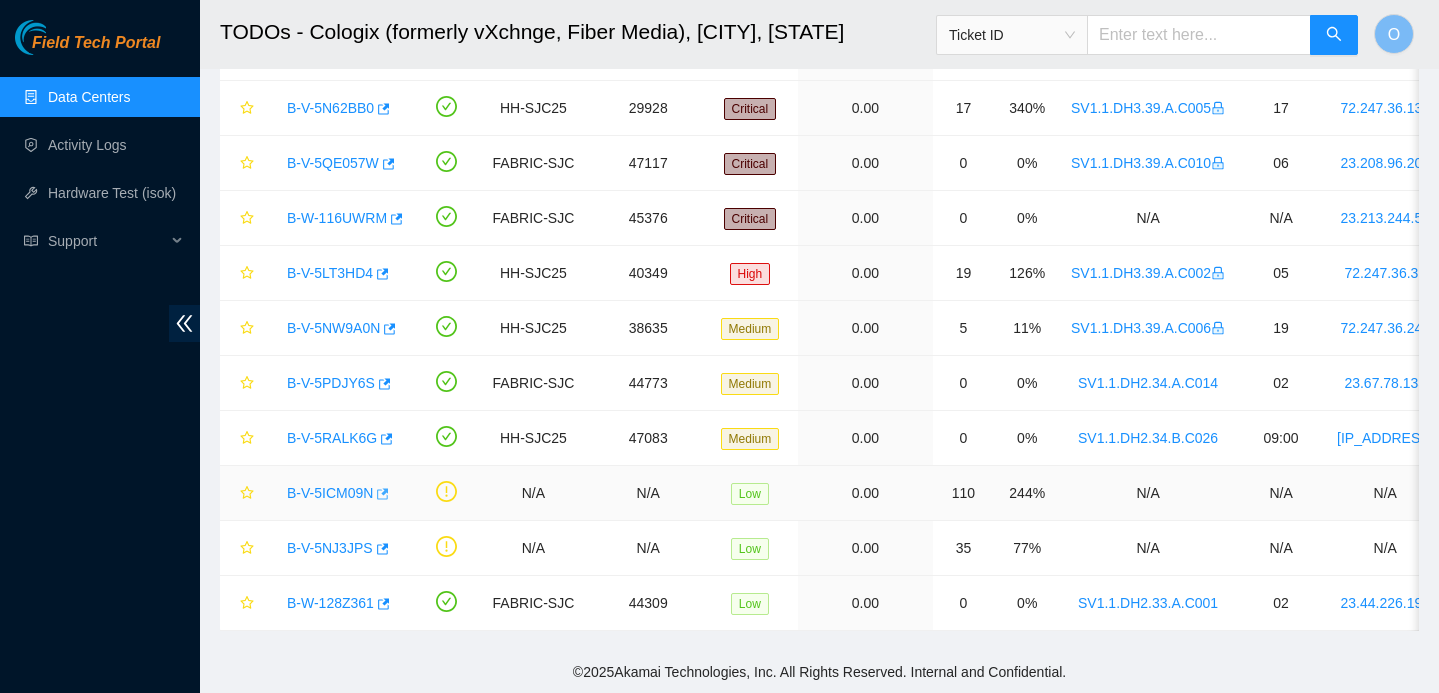 click 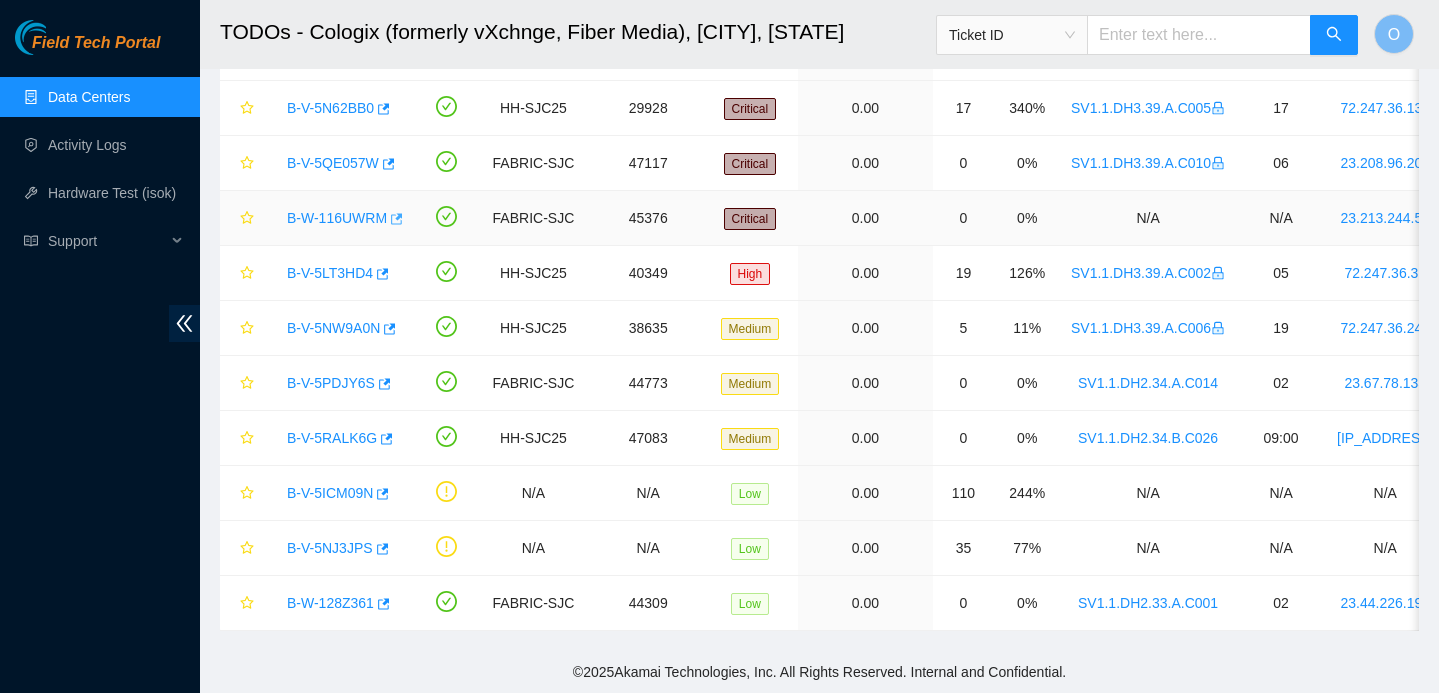 click at bounding box center [395, 219] 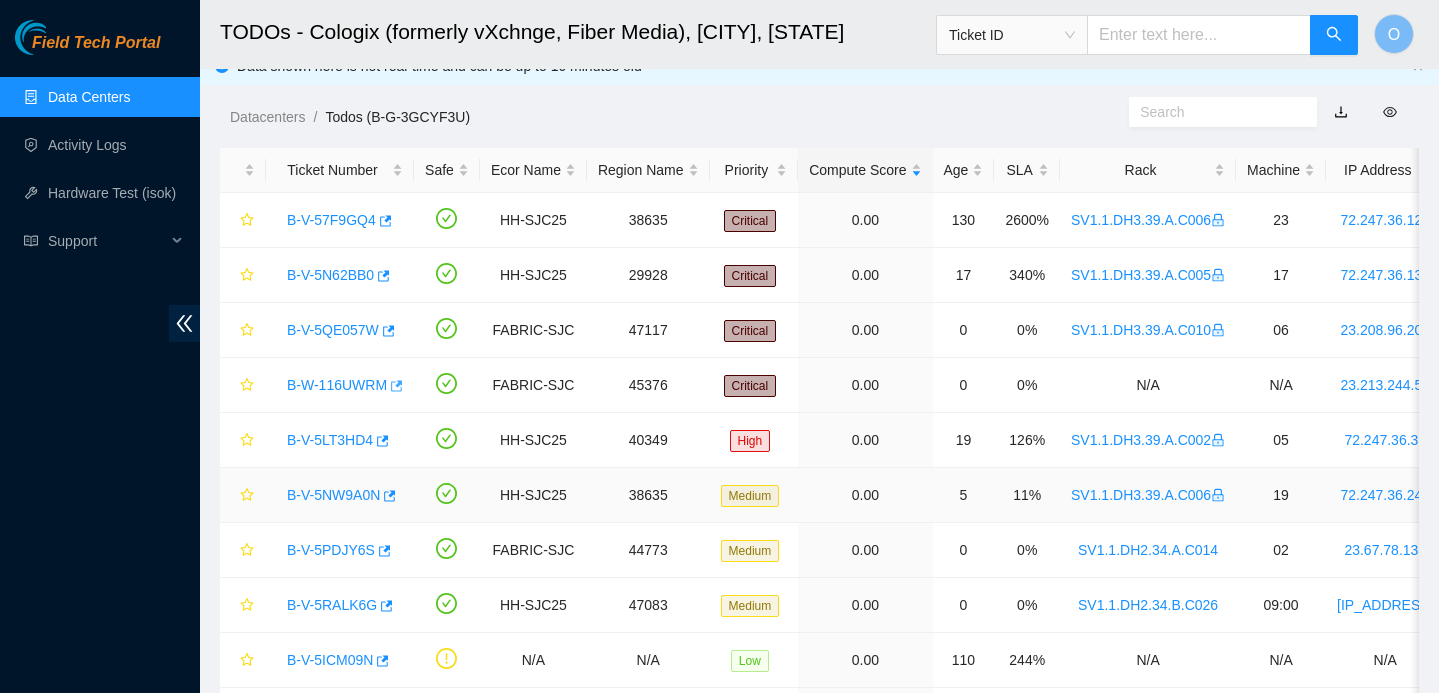 scroll, scrollTop: 189, scrollLeft: 0, axis: vertical 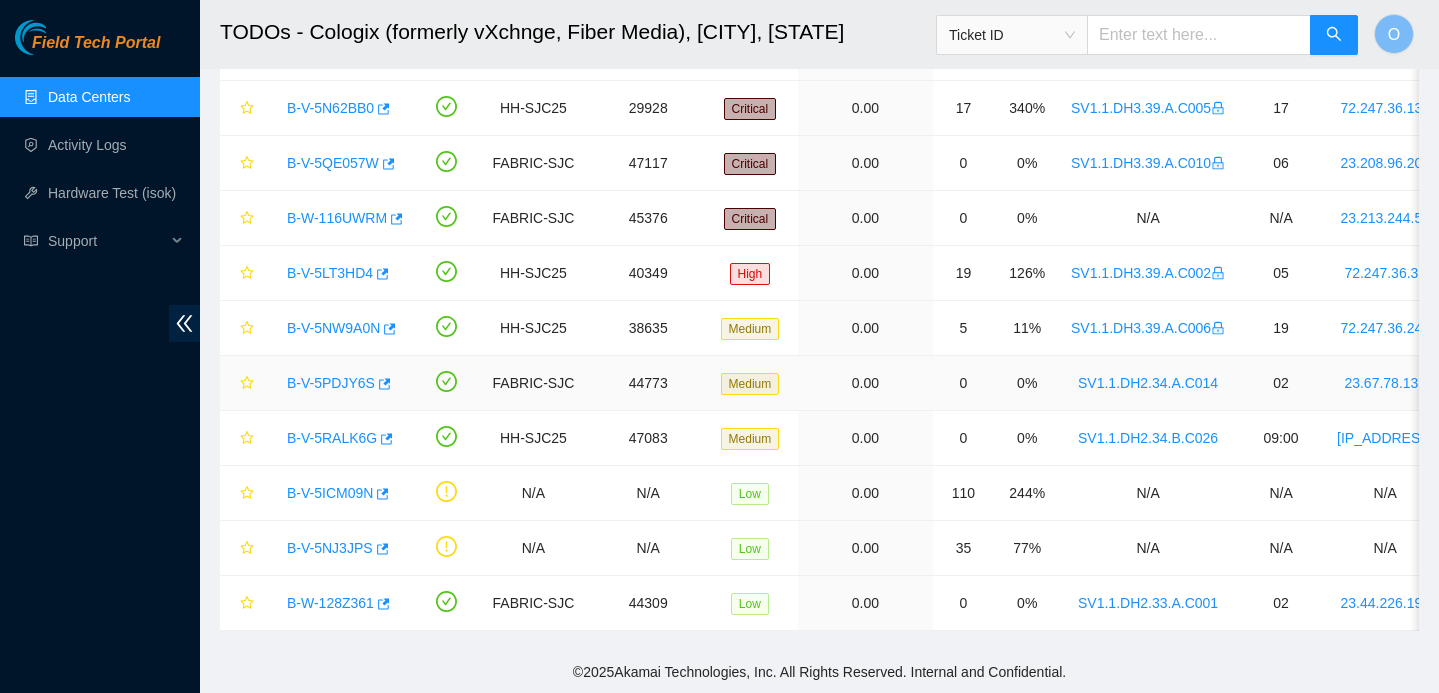 click on "B-V-5PDJY6S" at bounding box center [331, 383] 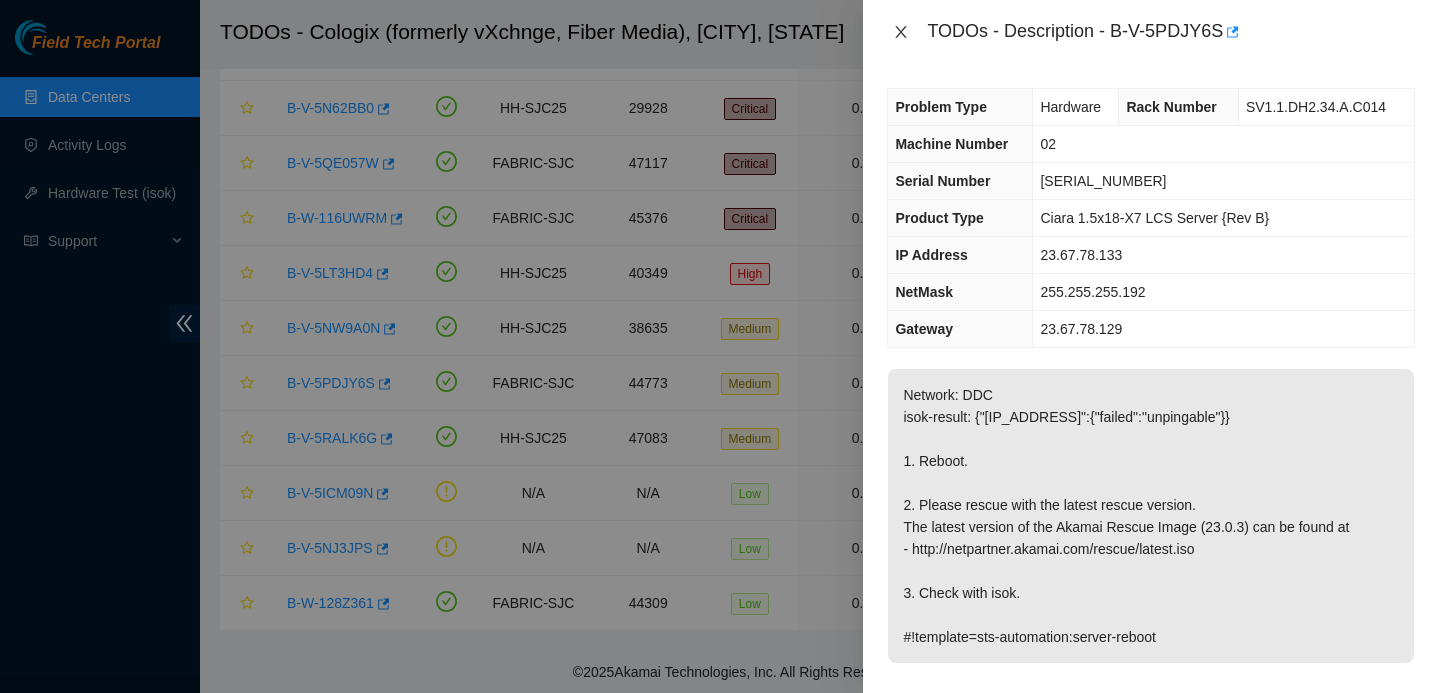 click 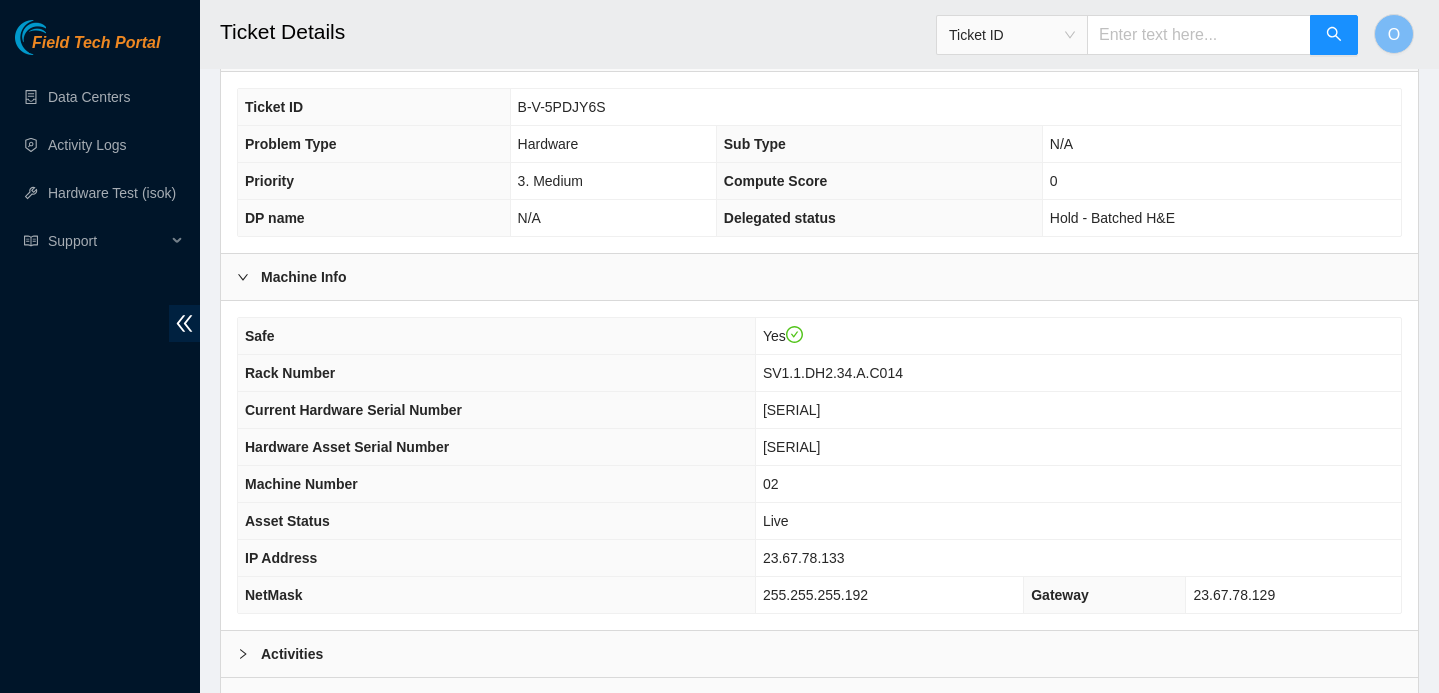 scroll, scrollTop: 620, scrollLeft: 0, axis: vertical 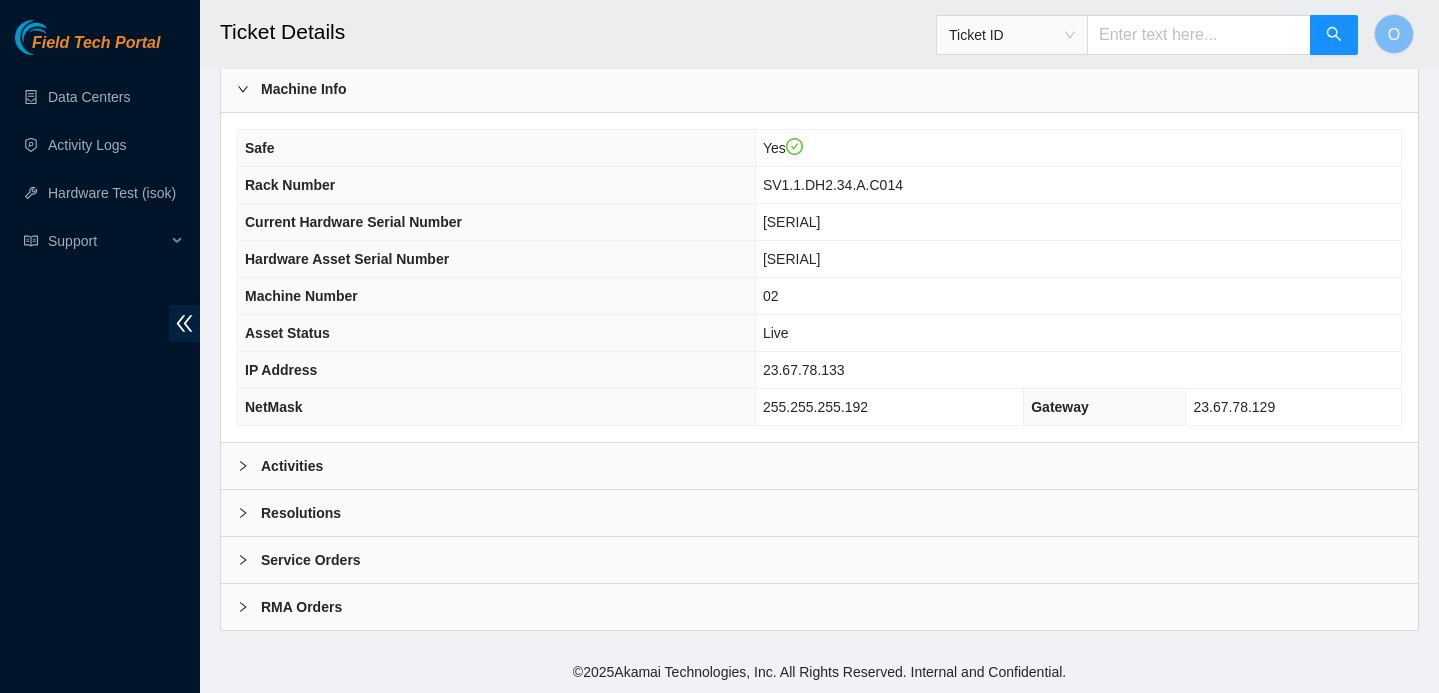 click on "Activities" at bounding box center [819, 466] 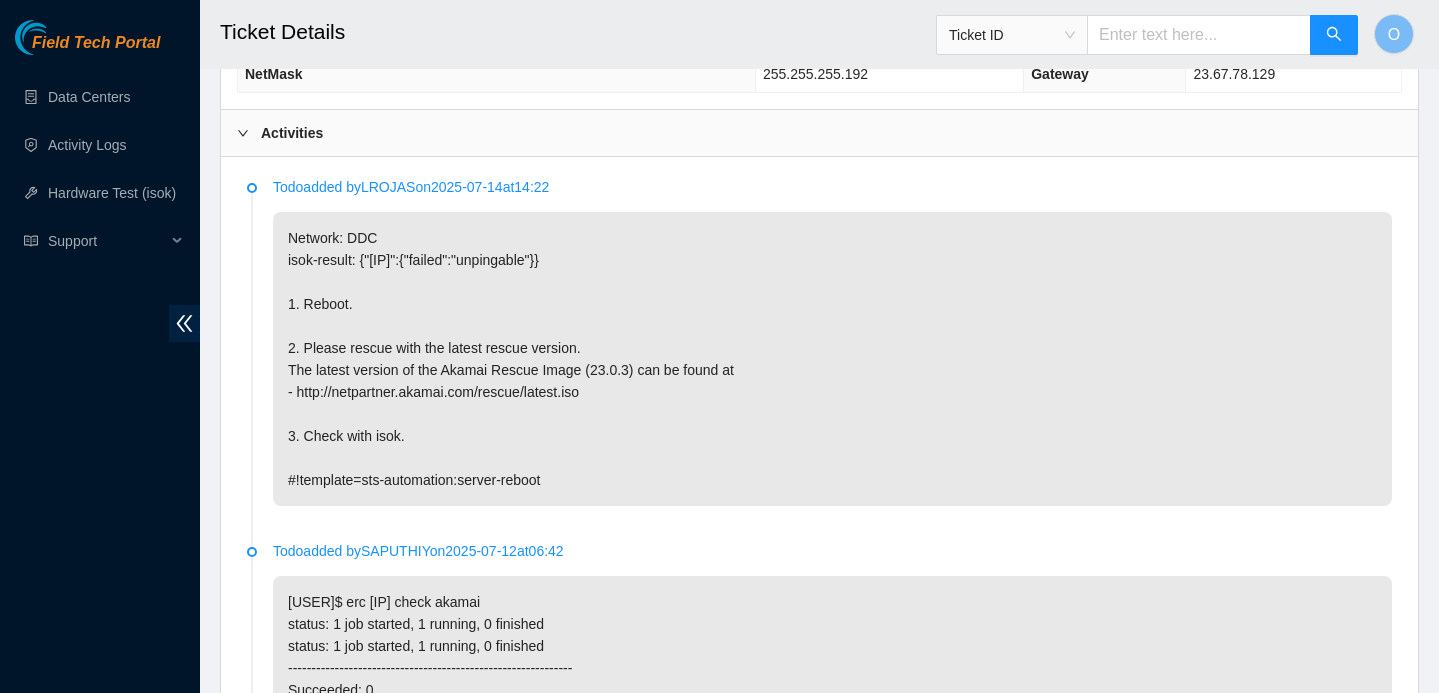 scroll, scrollTop: 934, scrollLeft: 0, axis: vertical 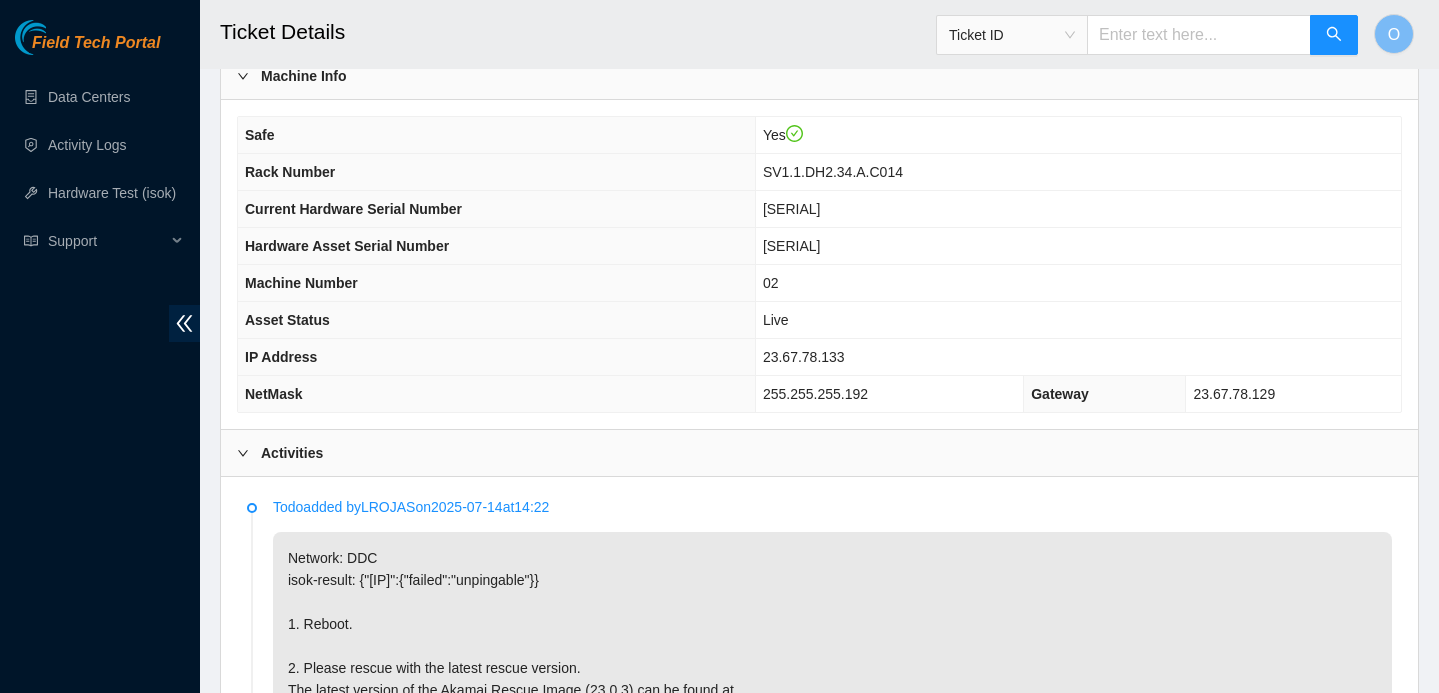 click on "23.67.78.133" at bounding box center (804, 357) 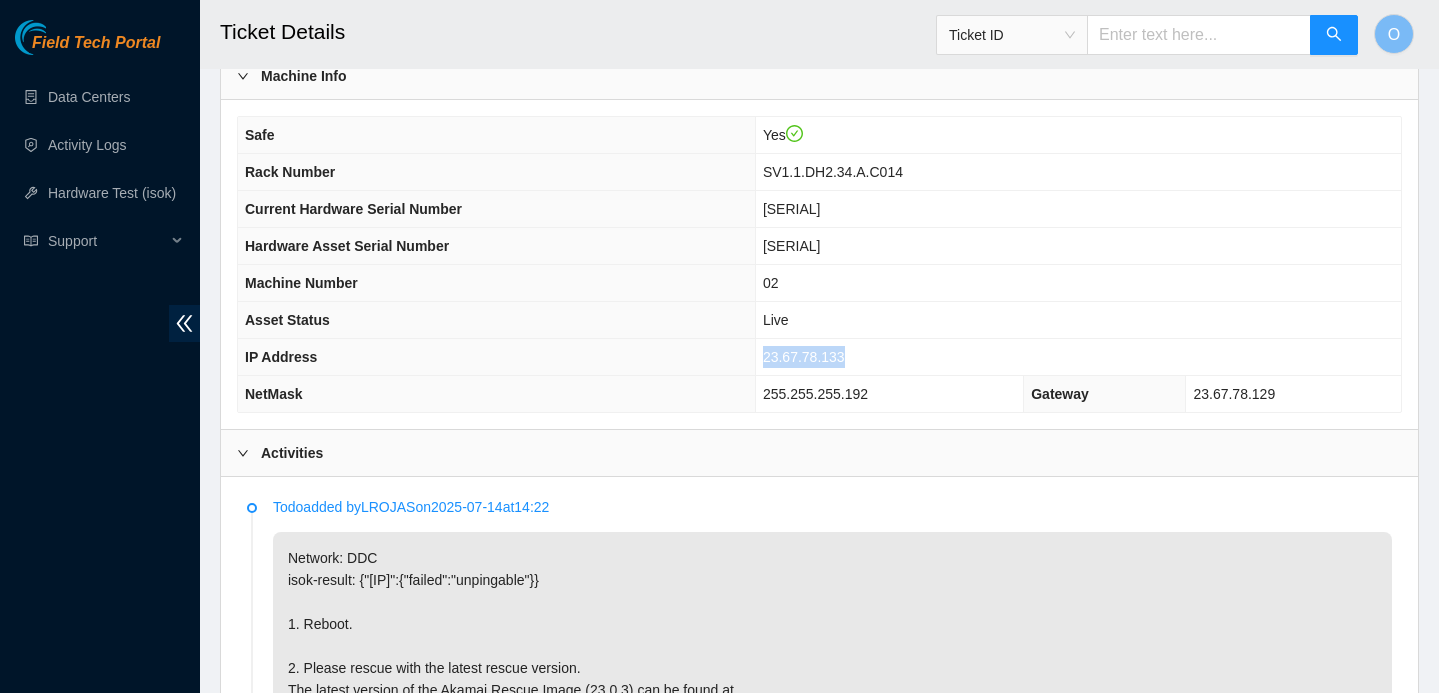 click on "23.67.78.133" at bounding box center [804, 357] 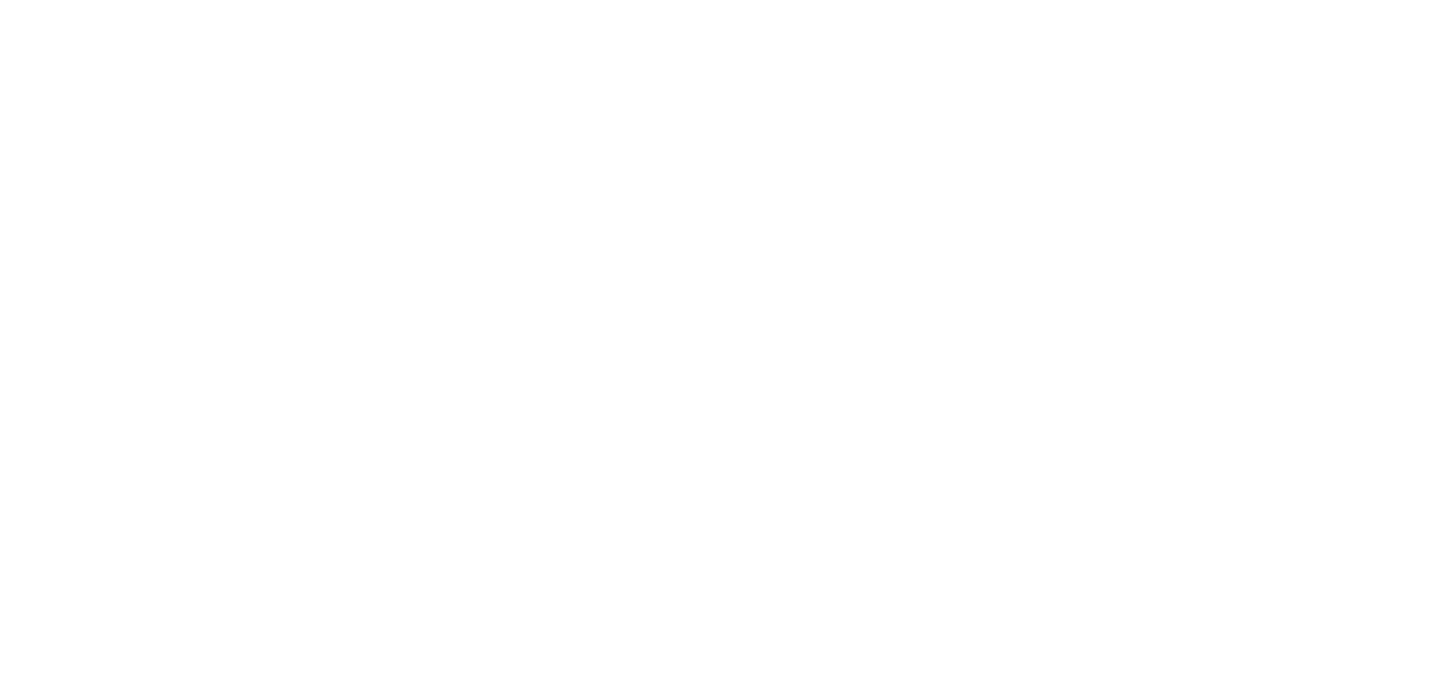 scroll, scrollTop: 0, scrollLeft: 0, axis: both 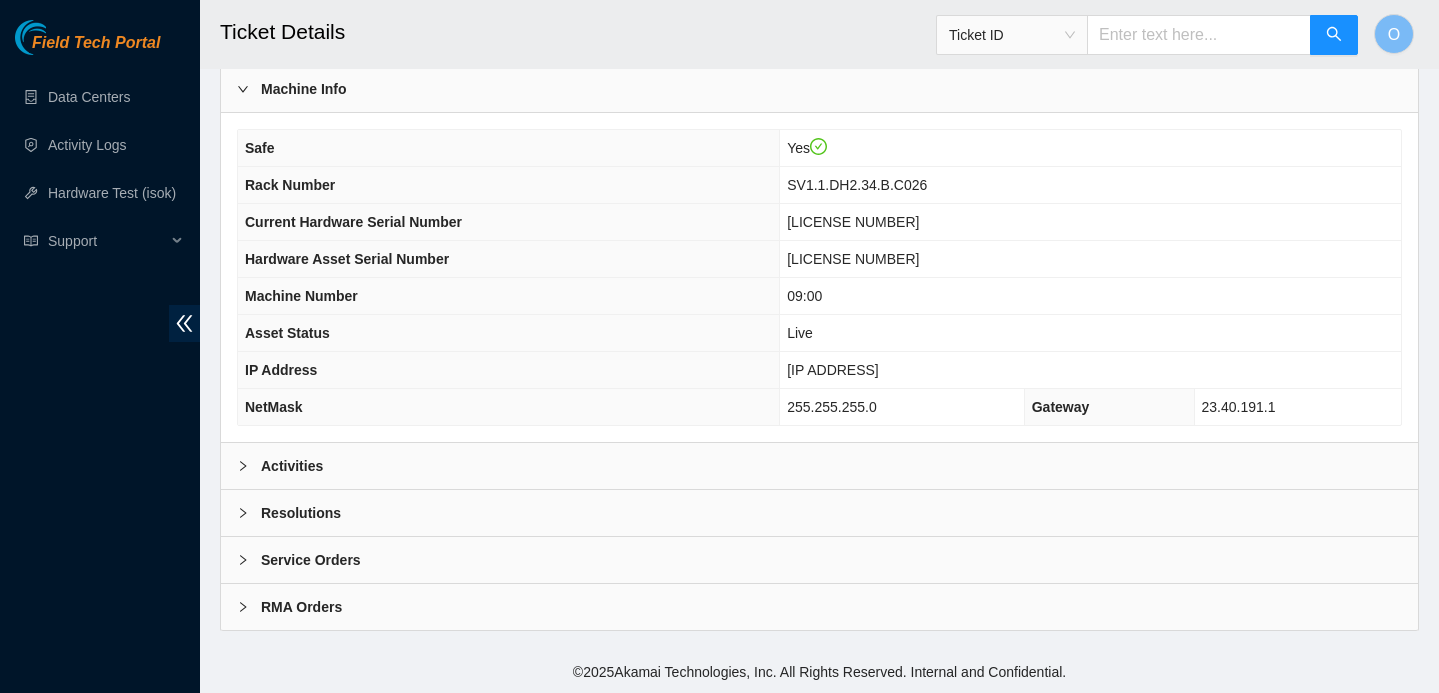 click on "Activities" at bounding box center (819, 466) 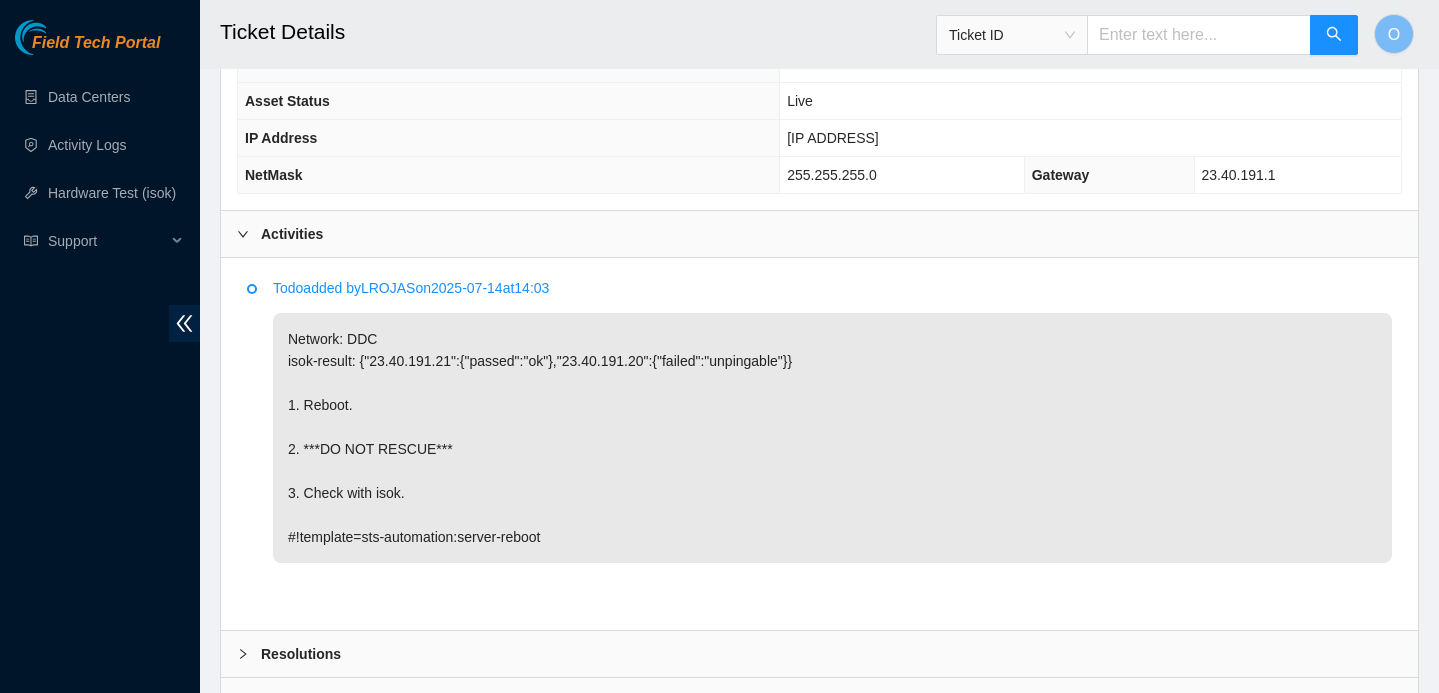 scroll, scrollTop: 833, scrollLeft: 0, axis: vertical 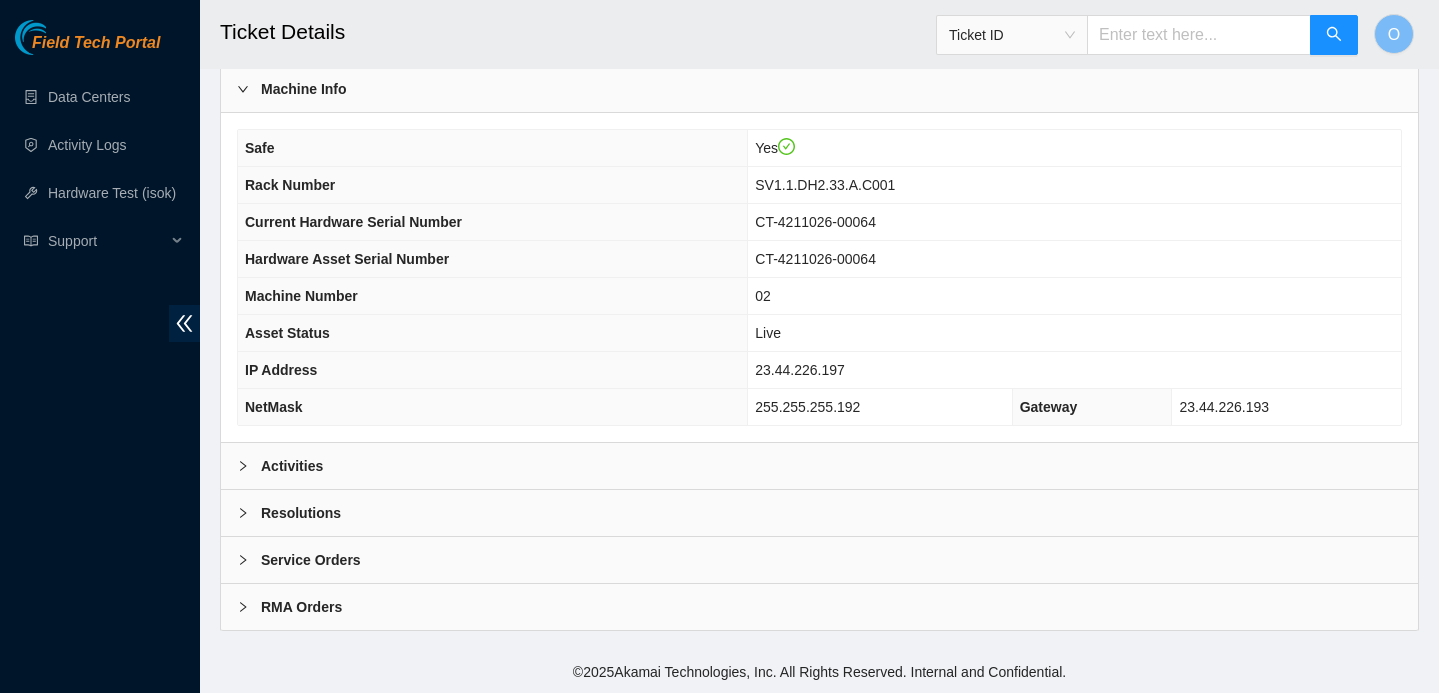 click on "Activities" at bounding box center [819, 466] 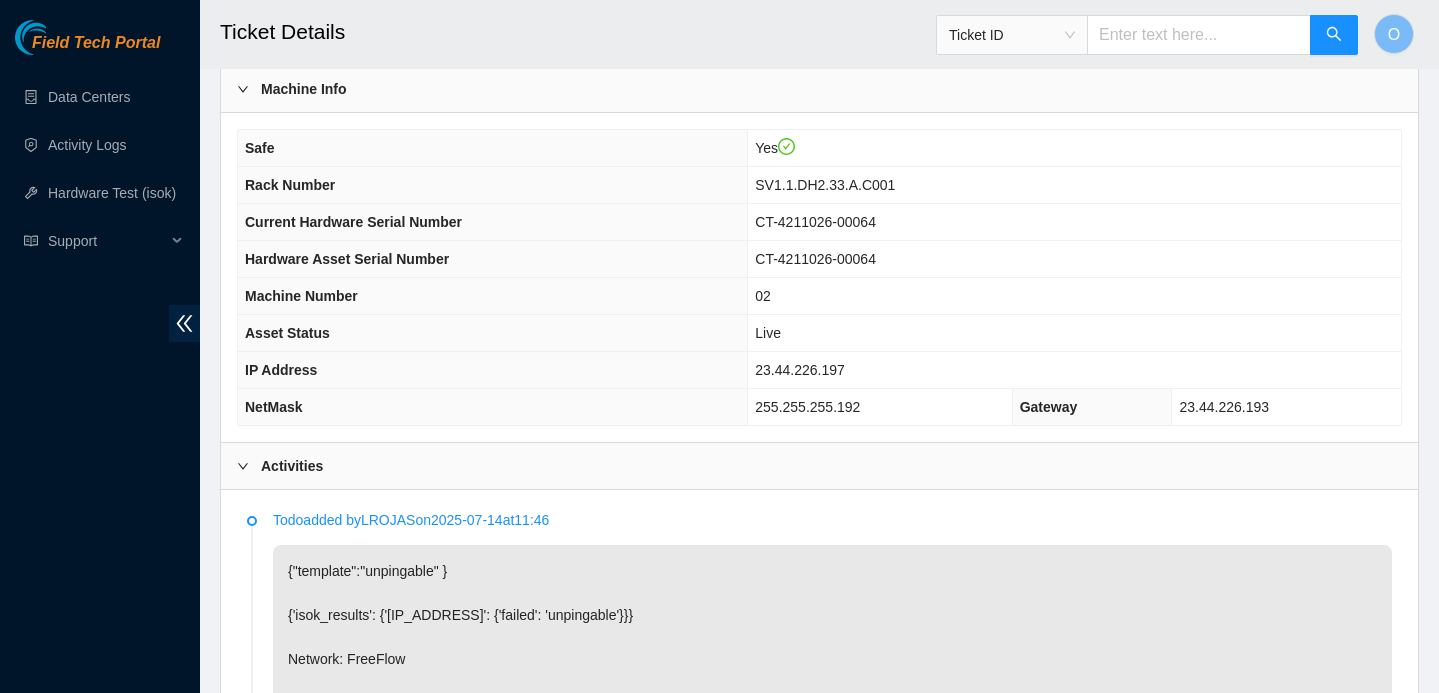 scroll, scrollTop: 655, scrollLeft: 0, axis: vertical 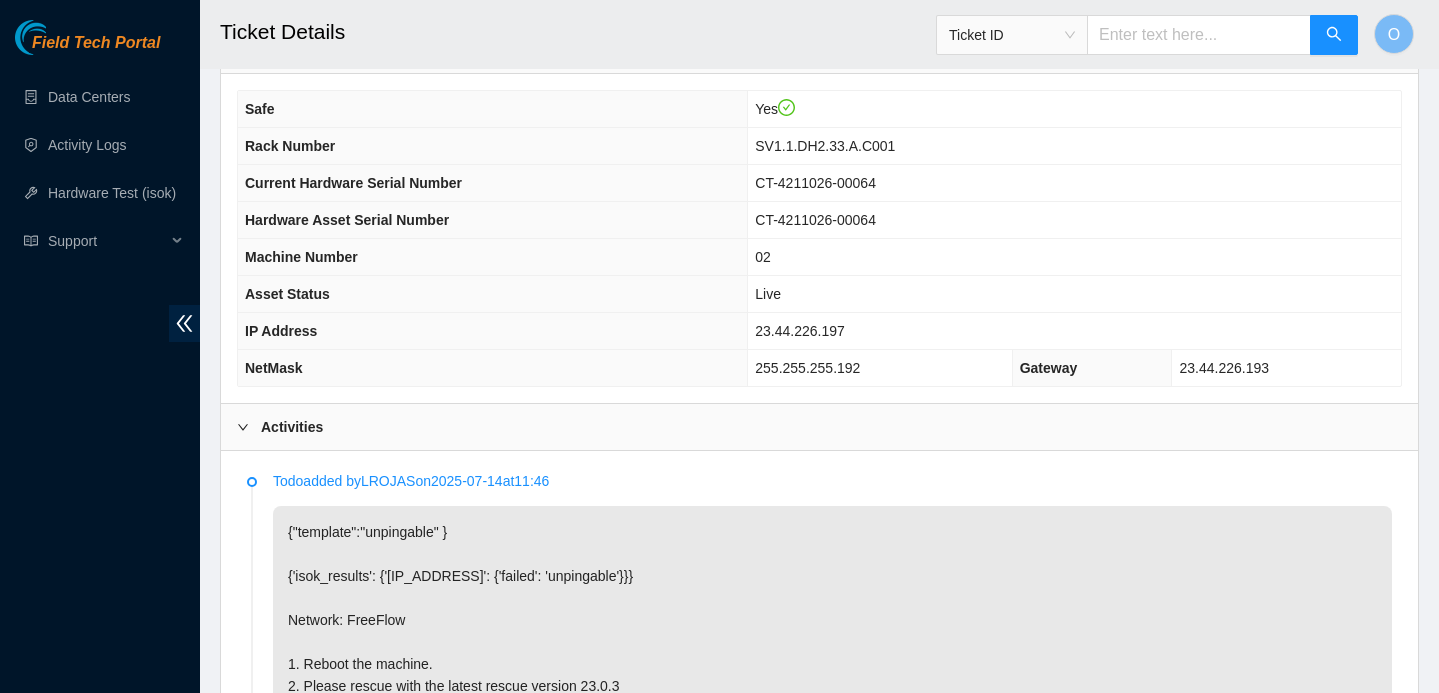 click on "23.44.226.197" at bounding box center [800, 331] 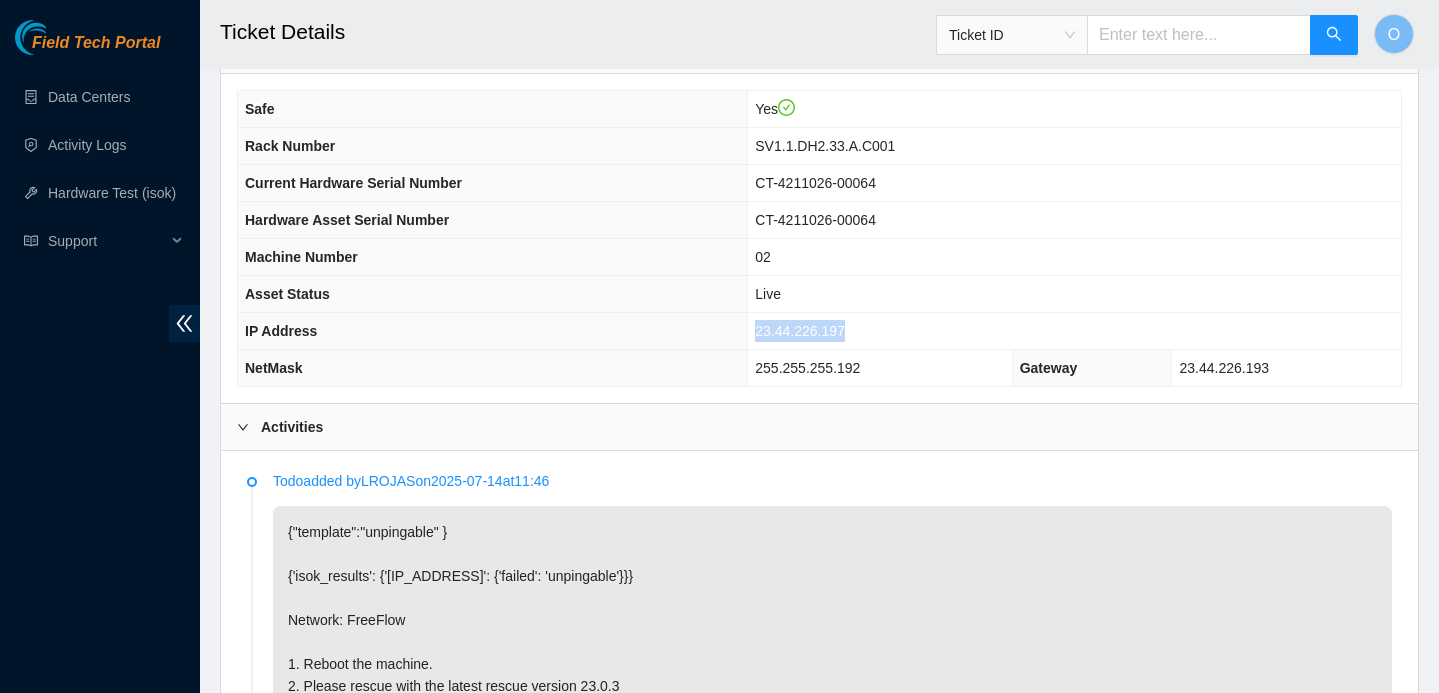 click on "23.44.226.197" at bounding box center (800, 331) 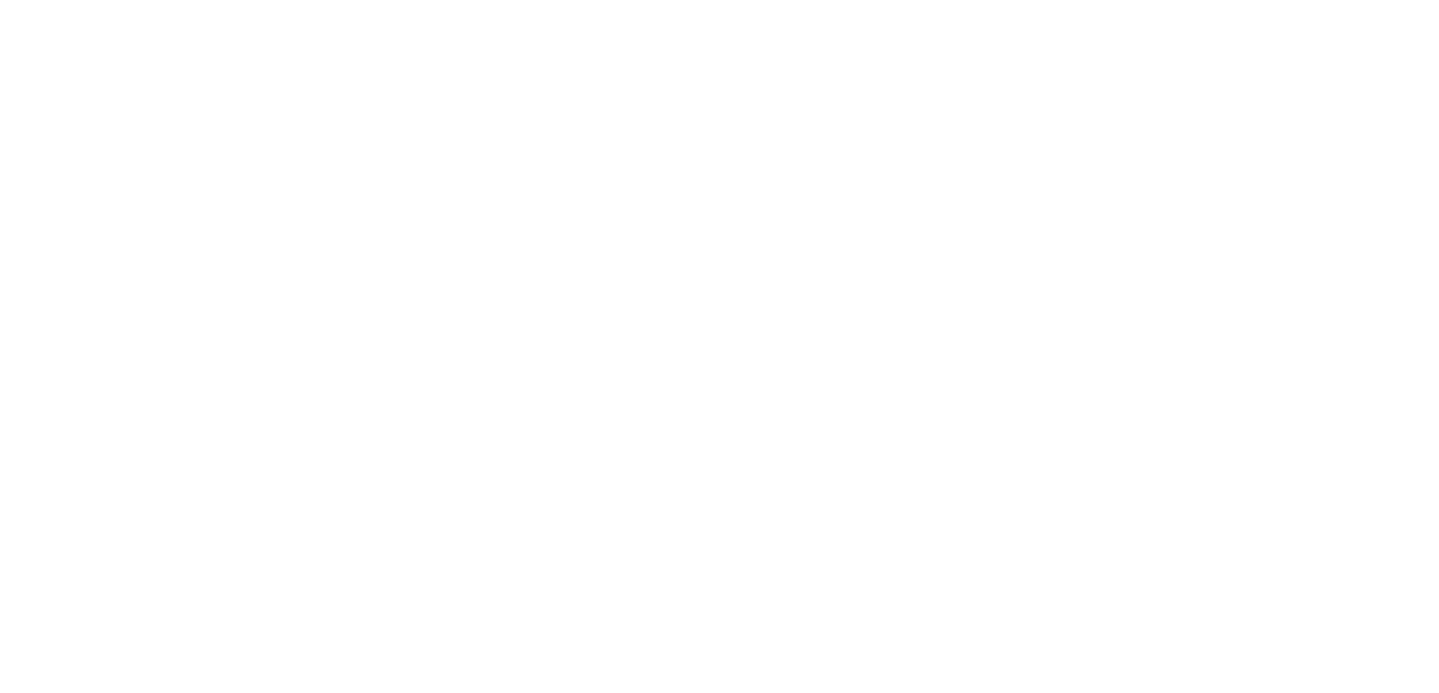 scroll, scrollTop: 0, scrollLeft: 0, axis: both 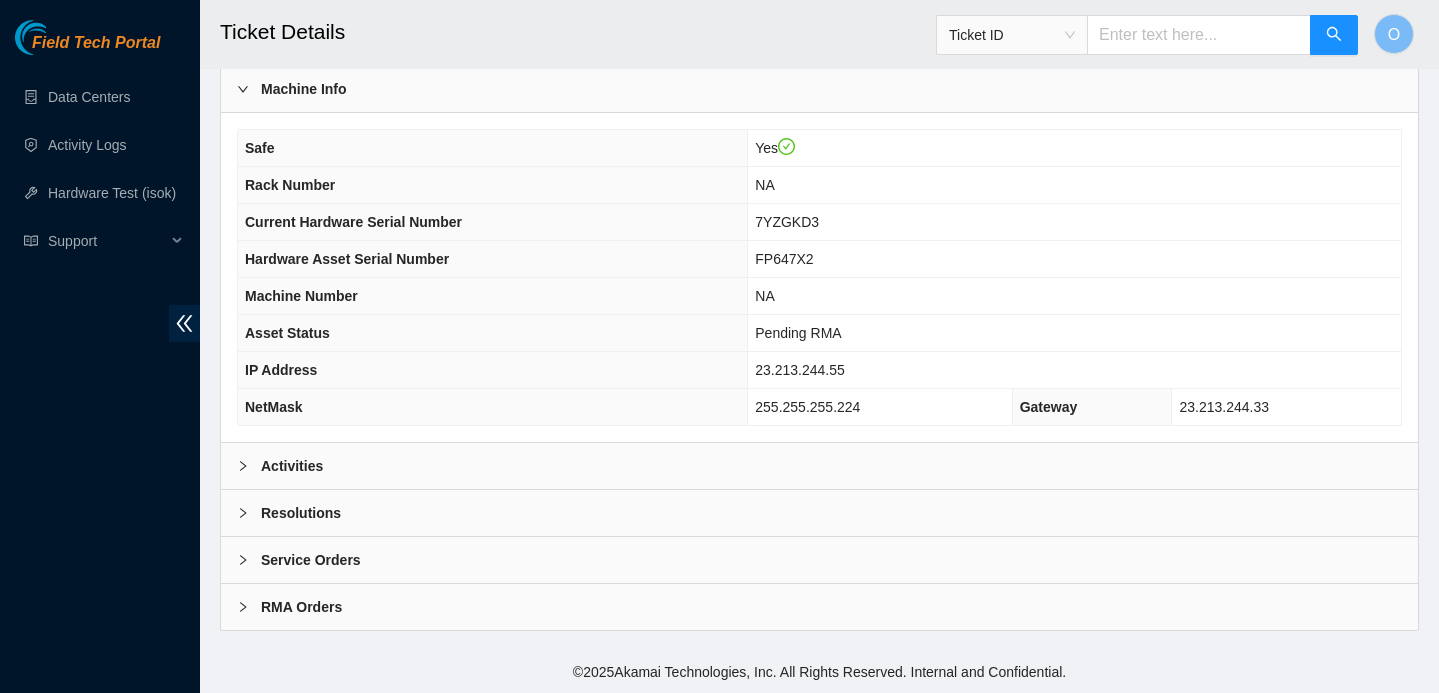 click on "Activities" at bounding box center (819, 466) 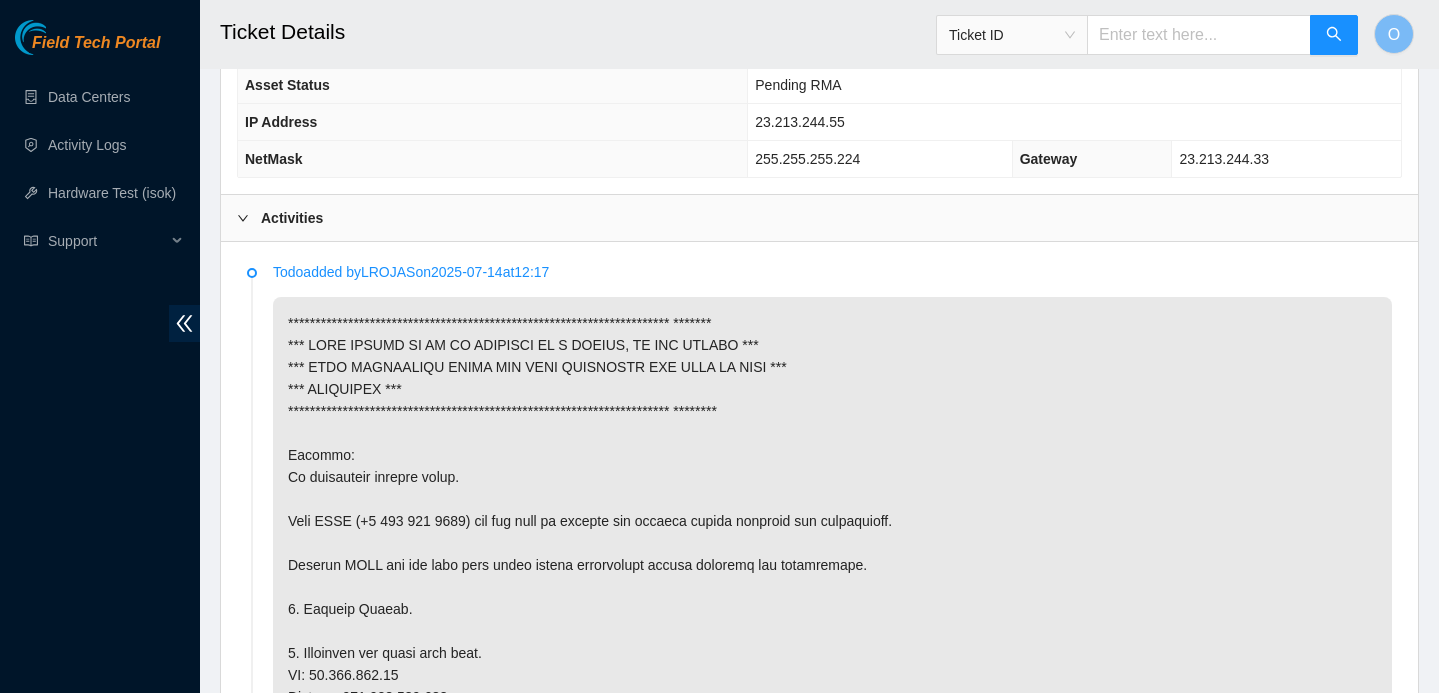 scroll, scrollTop: 854, scrollLeft: 0, axis: vertical 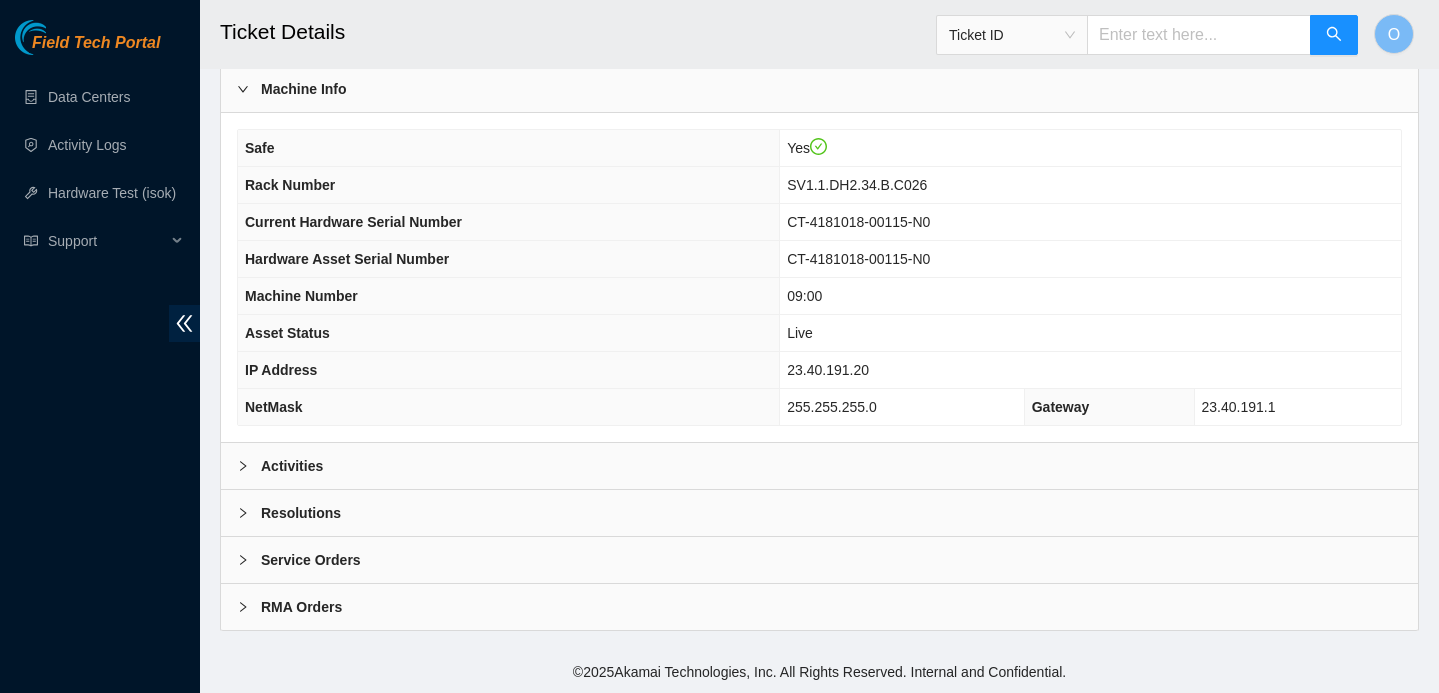 click on "Resolutions" at bounding box center [301, 513] 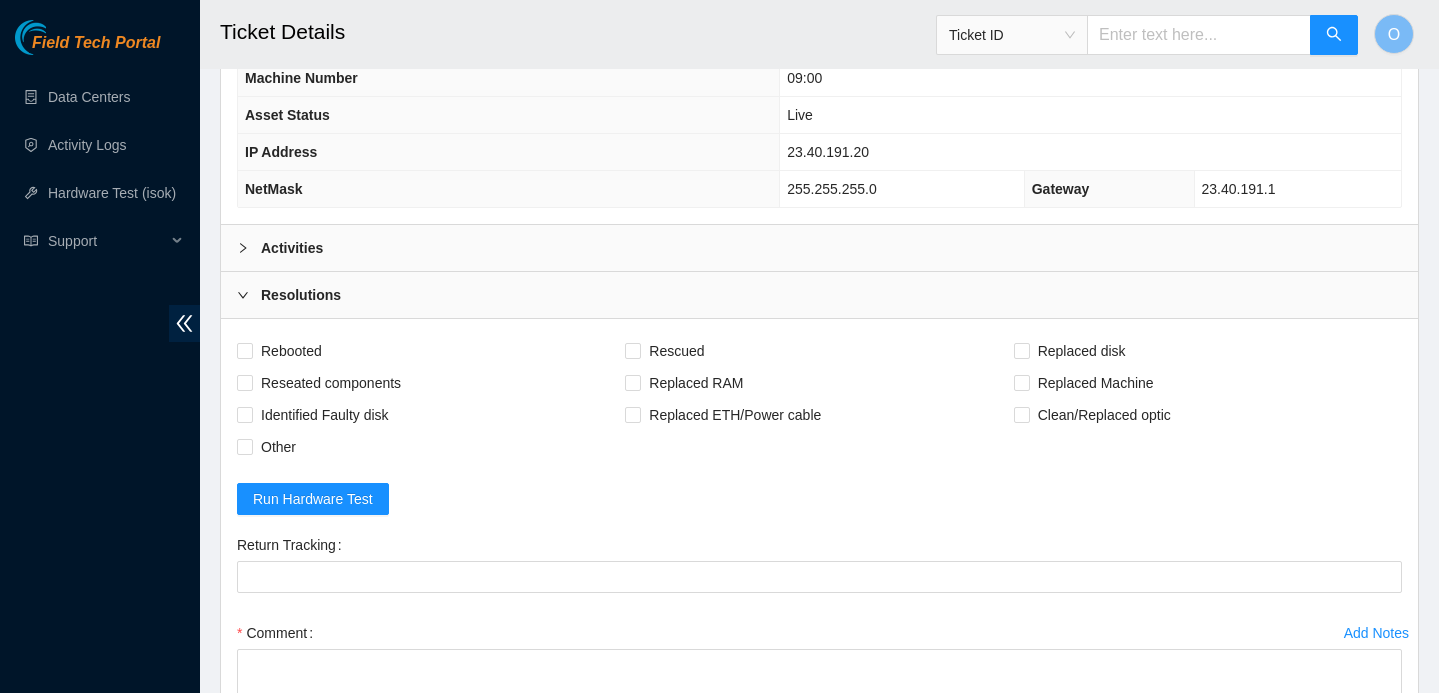 scroll, scrollTop: 781, scrollLeft: 0, axis: vertical 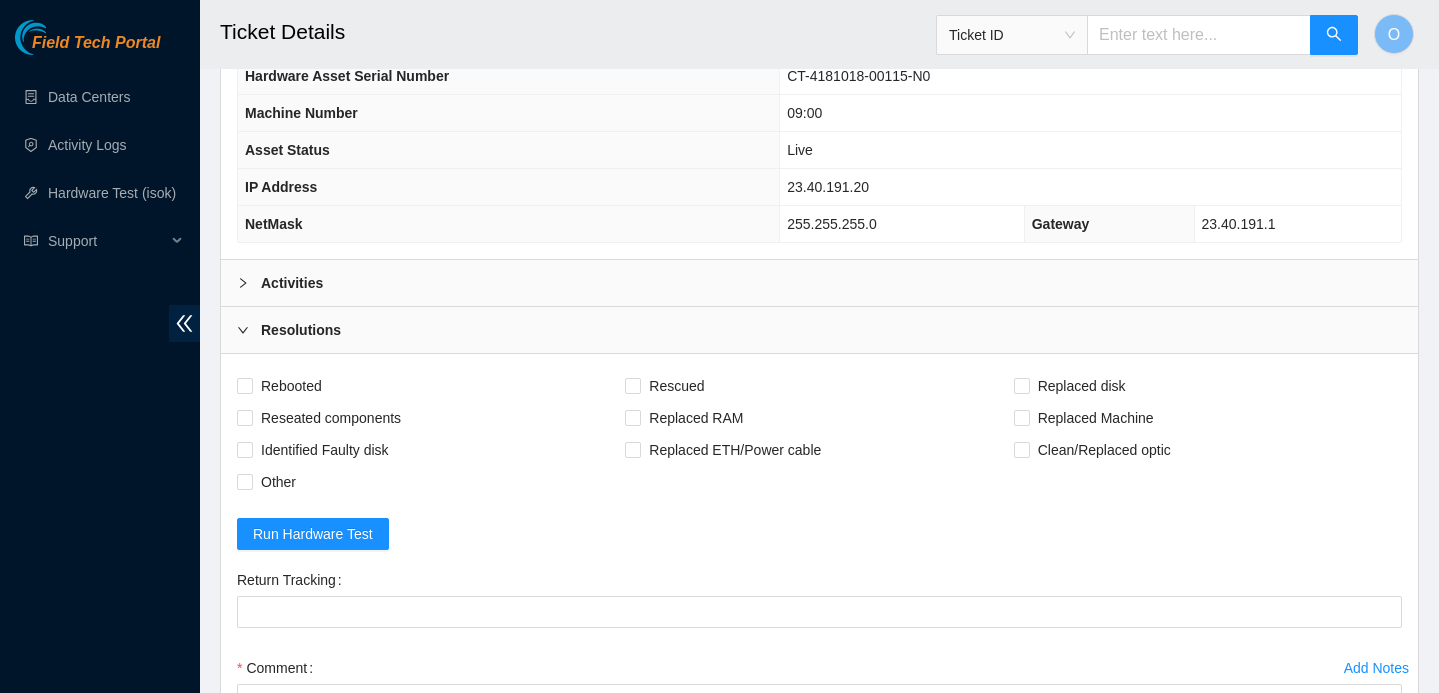 click on "Activities" at bounding box center [819, 283] 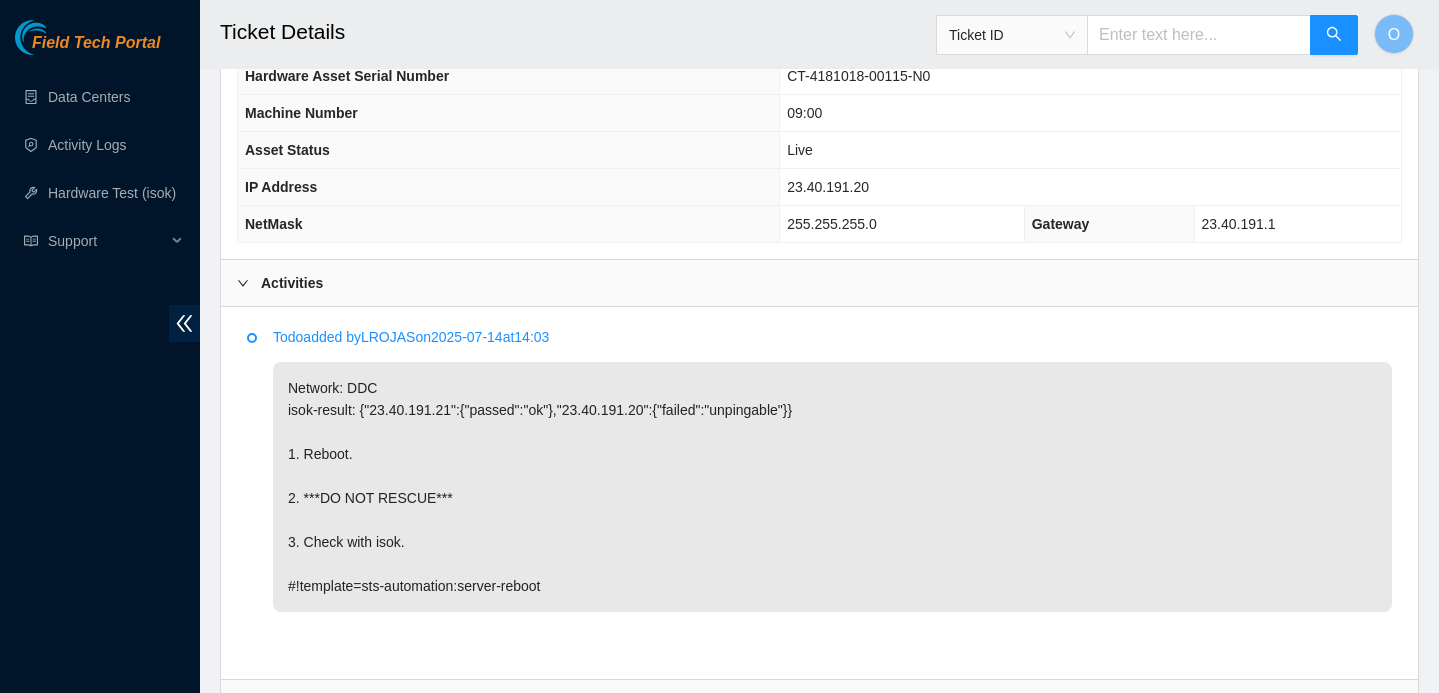 click on "Activities" at bounding box center [819, 283] 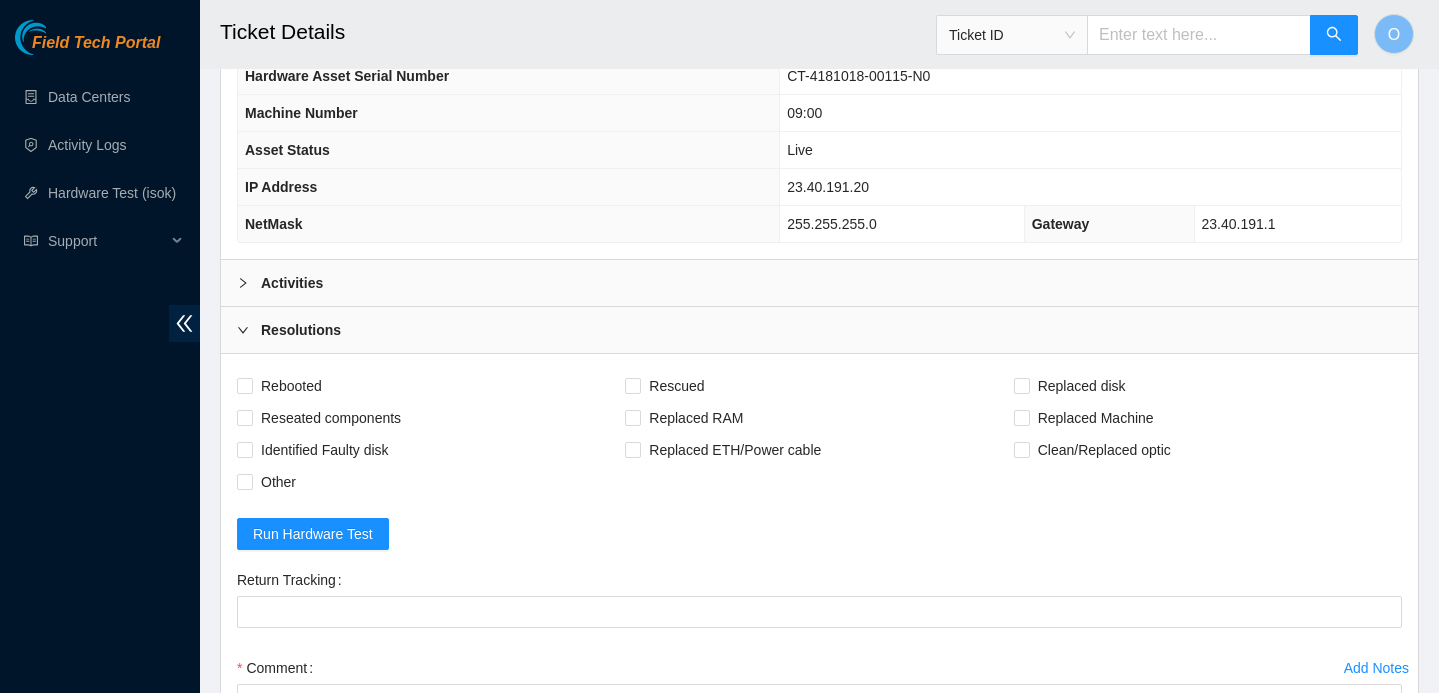 click on "Resolutions" at bounding box center (301, 330) 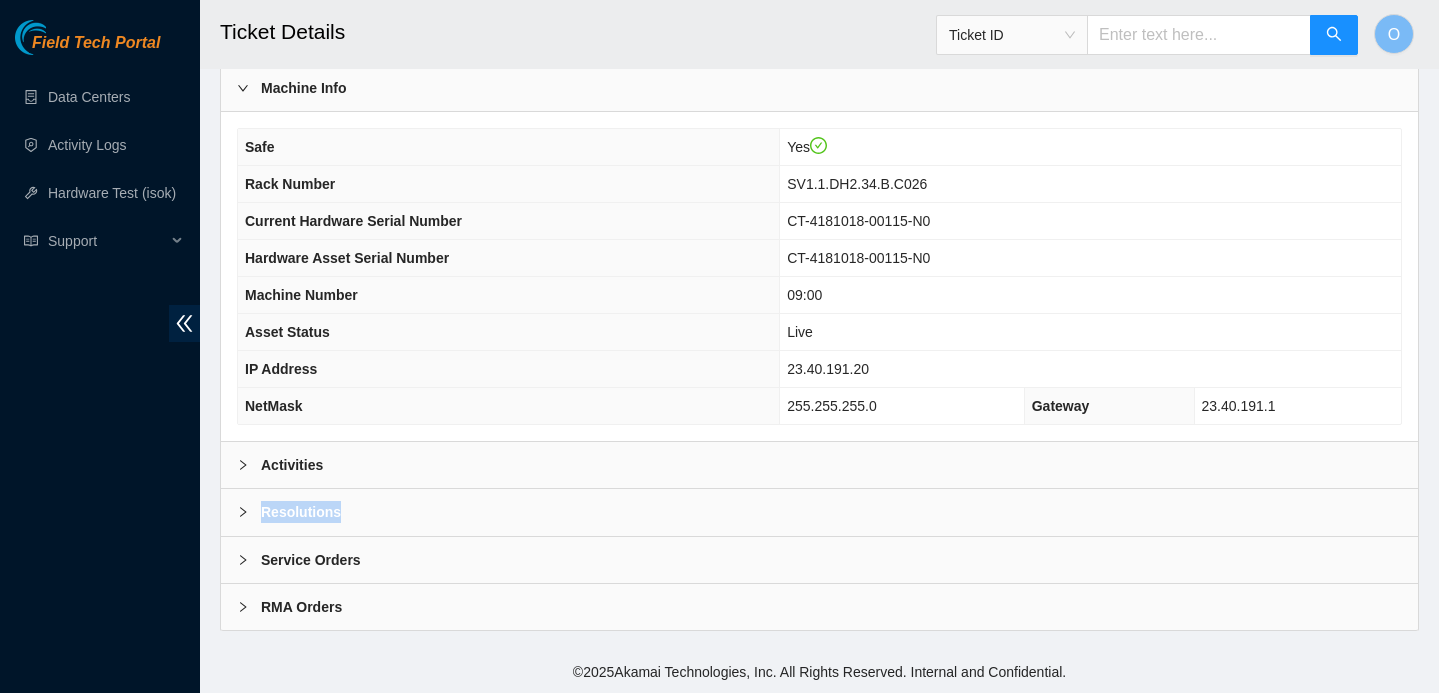 click on "CT-4181018-00115-N0 Data Center Info Data Center ID B-G-3GCYF3U Data Center Name Cologix (formerly vXchnge, Fiber Media) Data Center Location [CITY], [STATE] Data Center Instructions Truck Size Limitations – 48 or less than 52. Liftgate required.
Large Delivery Window to show M-F, 8am – 4 pm
All shipments sent to a vXchnge facility require an associated Inbound Shipment ticket prior to a delivery date, notifying us of the pending delivery.
Created through in\site
[FIRST] [LAST]
[PHONE]
Ticket Info Ticket ID B-V-5RALK6G Problem Type Hardware Sub Type N/A Priority 3. Medium Compute Score 0 DP name N/A Delegated status Hold - Batched H&E Machine Info Safe Yes  Rack Number SV1.1.DH2.34.B.C026 Current Hardware Serial Number CT-4181018-00115-N0 Hardware Asset Serial Number CT-4181018-00115-N0 Machine Number 09:00 Asset Status Live IP Address [IP_ADDRESS] NetMask 255.255.255.0 Gateway 23.40.191.1 Activities Todo  added by  [NAME]  on  2025-07-14  at  14:03 Resolutions Rebooted Rescued Replaced disk Reseated components" at bounding box center (819, 96) 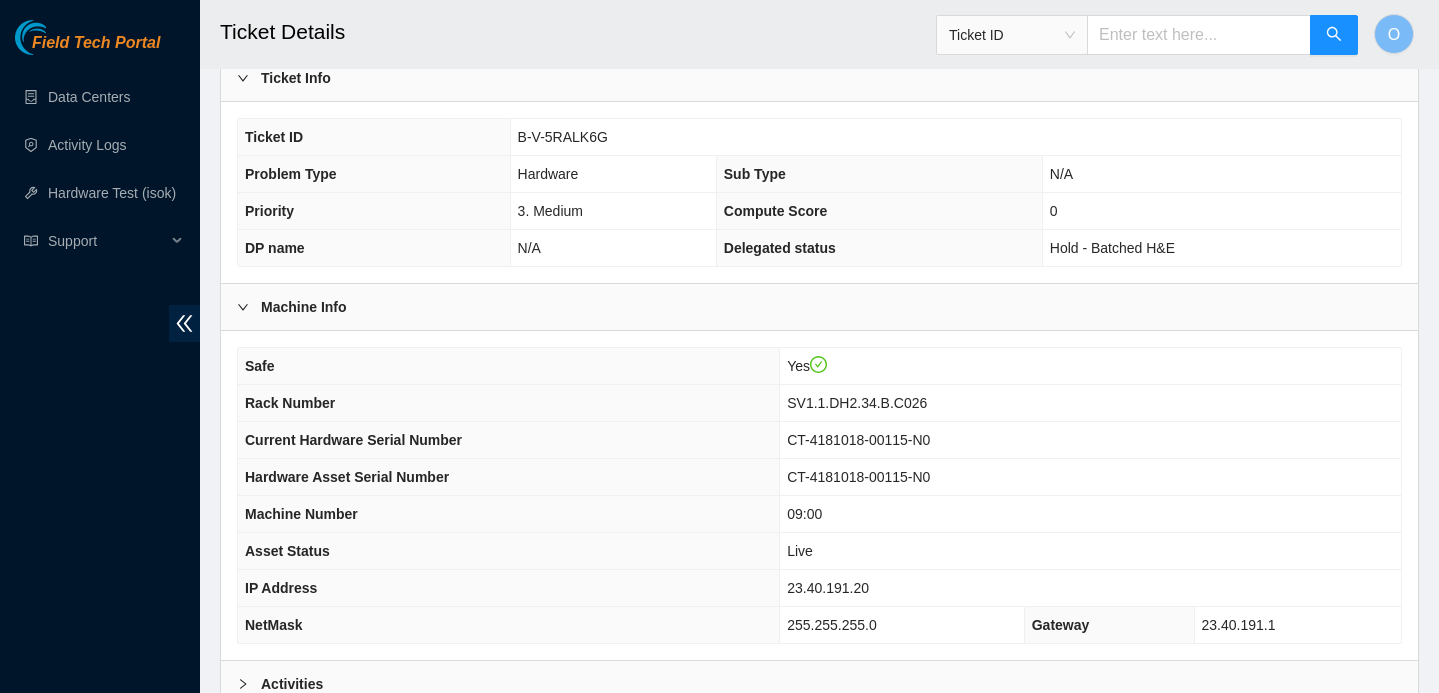 scroll, scrollTop: 620, scrollLeft: 0, axis: vertical 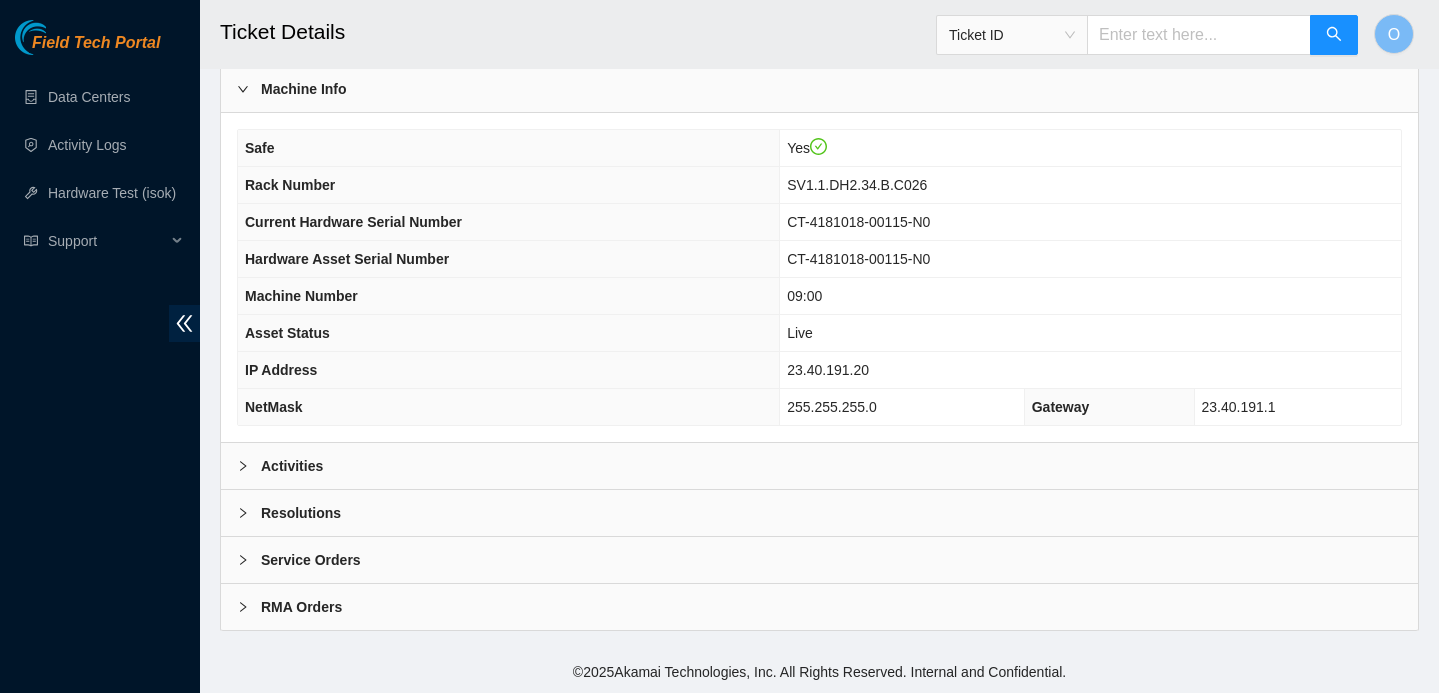 click on "Activities" at bounding box center (292, 466) 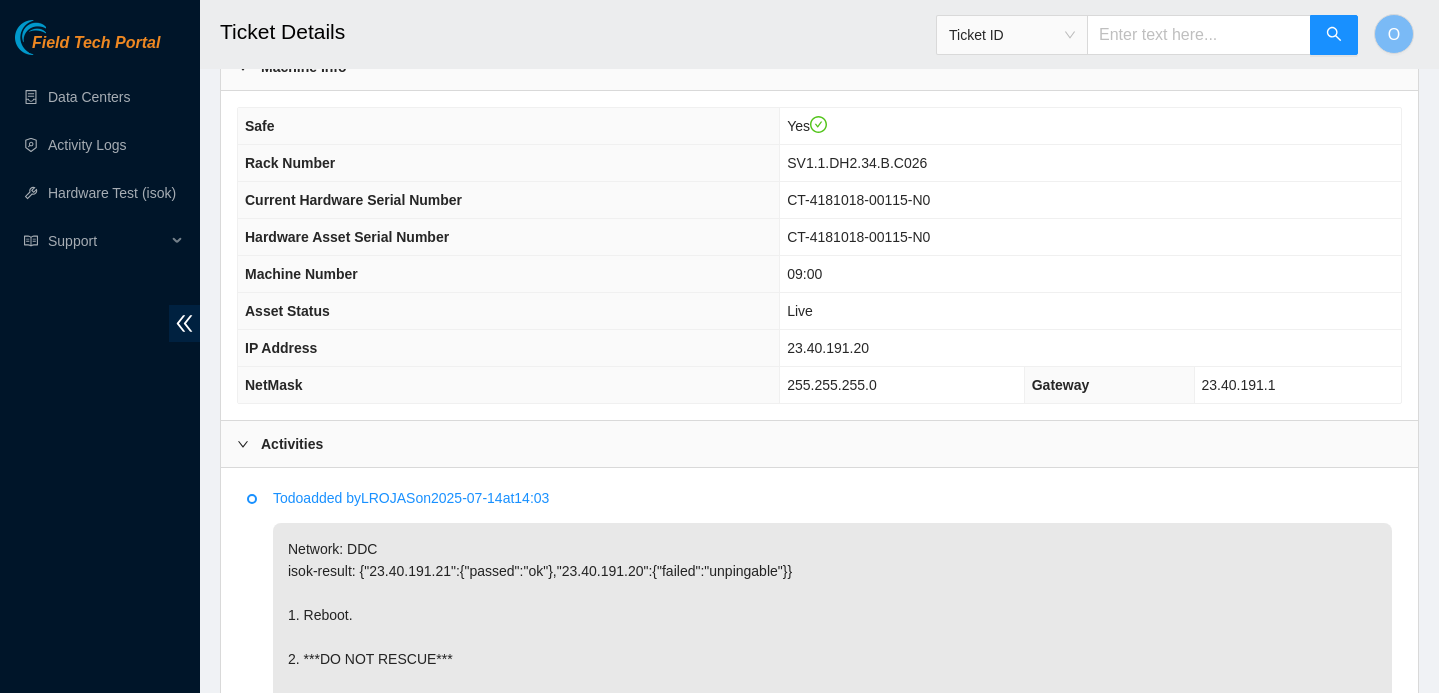click on "Activities" at bounding box center (292, 444) 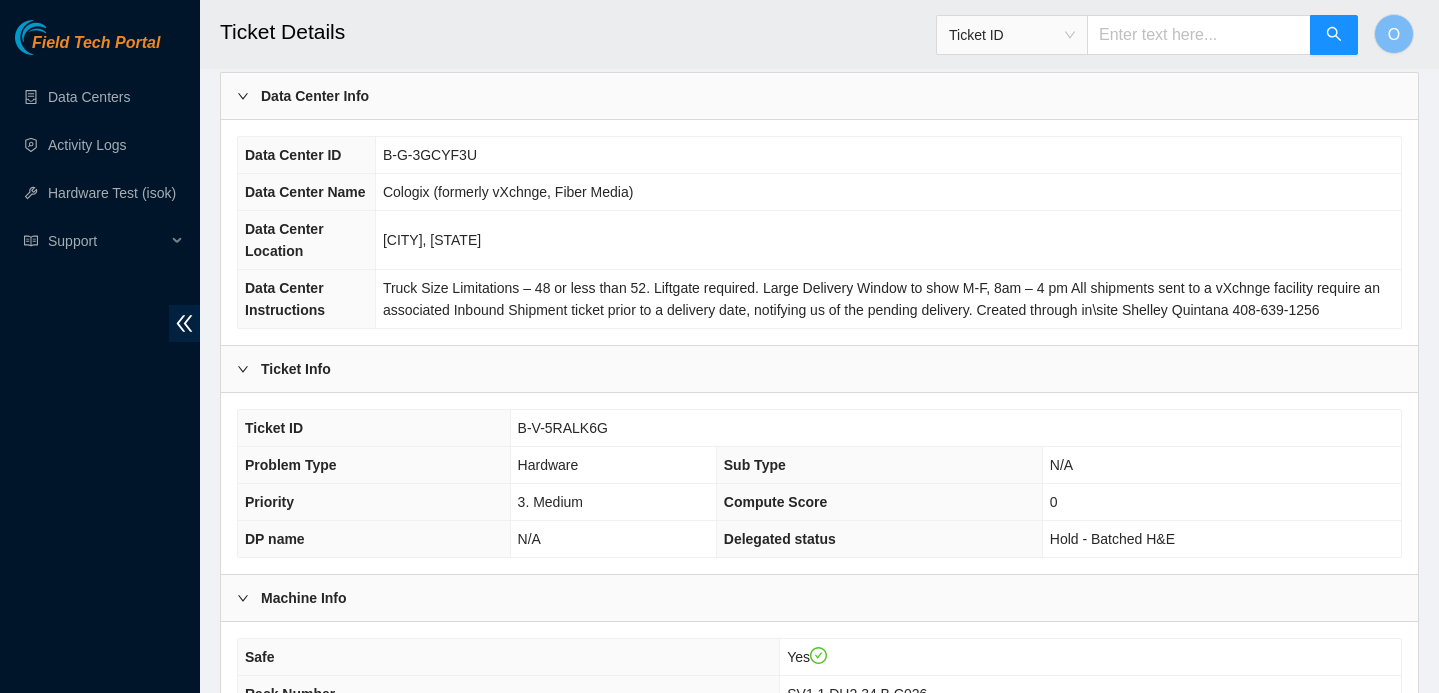 scroll, scrollTop: 0, scrollLeft: 0, axis: both 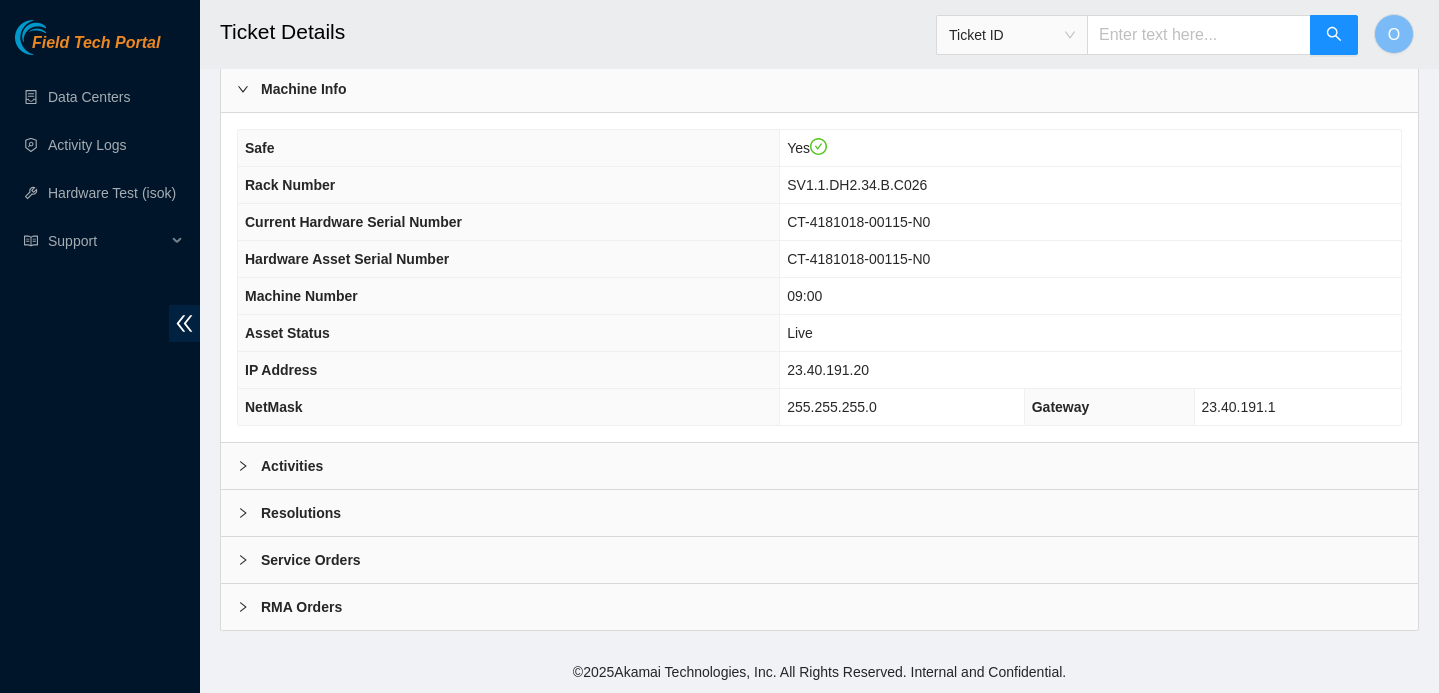 click on "Activities" at bounding box center [292, 466] 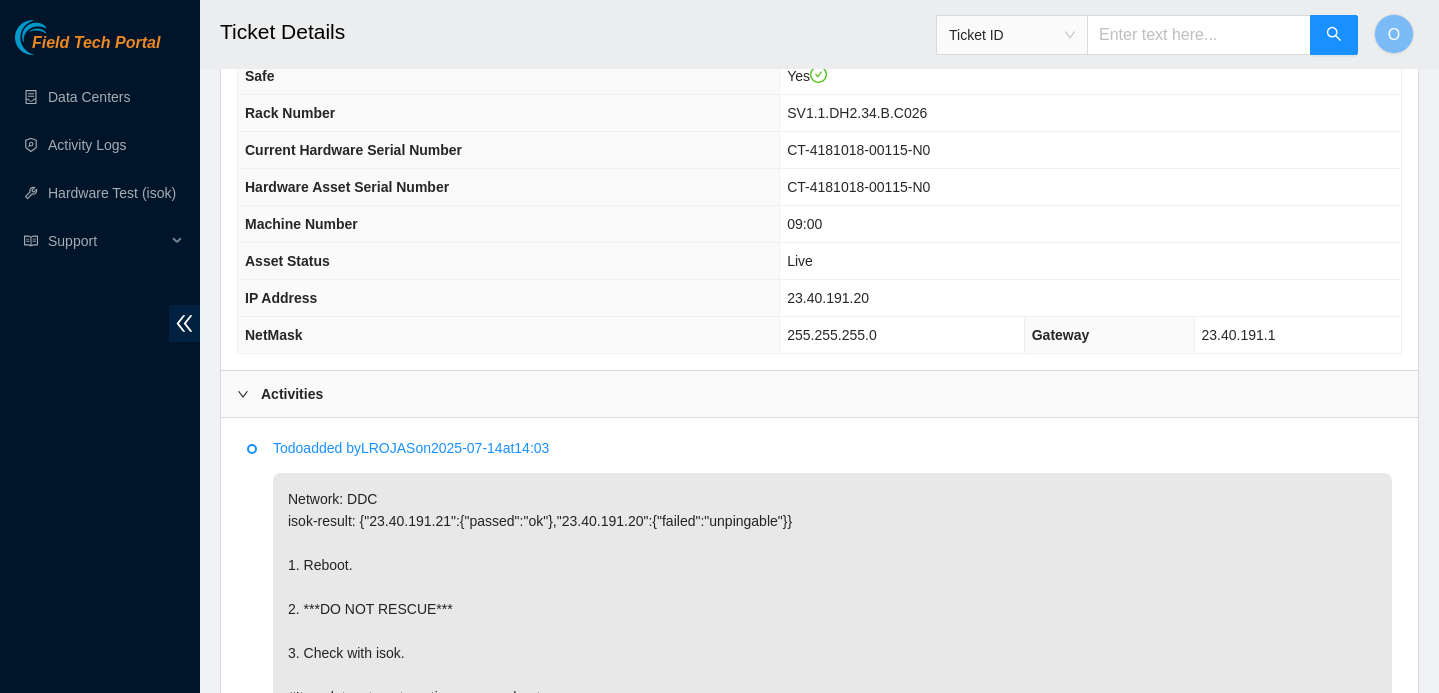 scroll, scrollTop: 632, scrollLeft: 0, axis: vertical 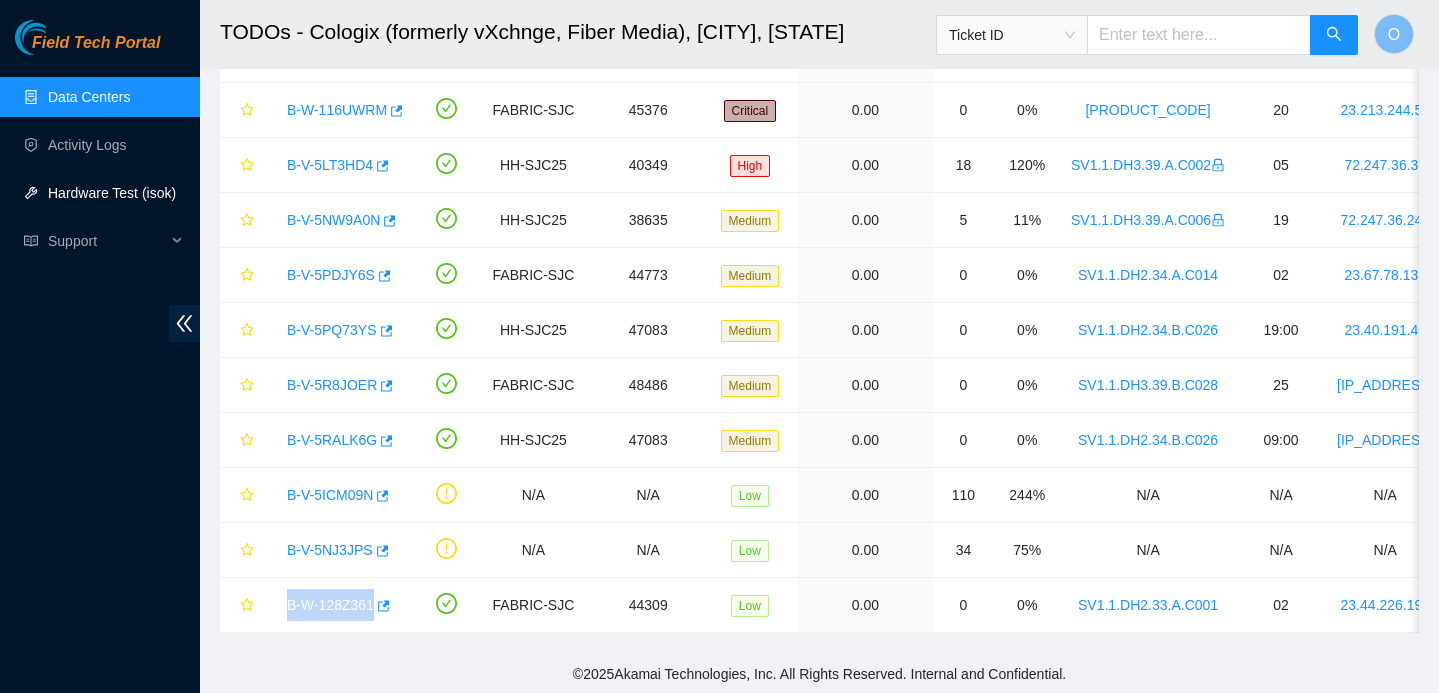 click on "Hardware Test (isok)" at bounding box center (112, 193) 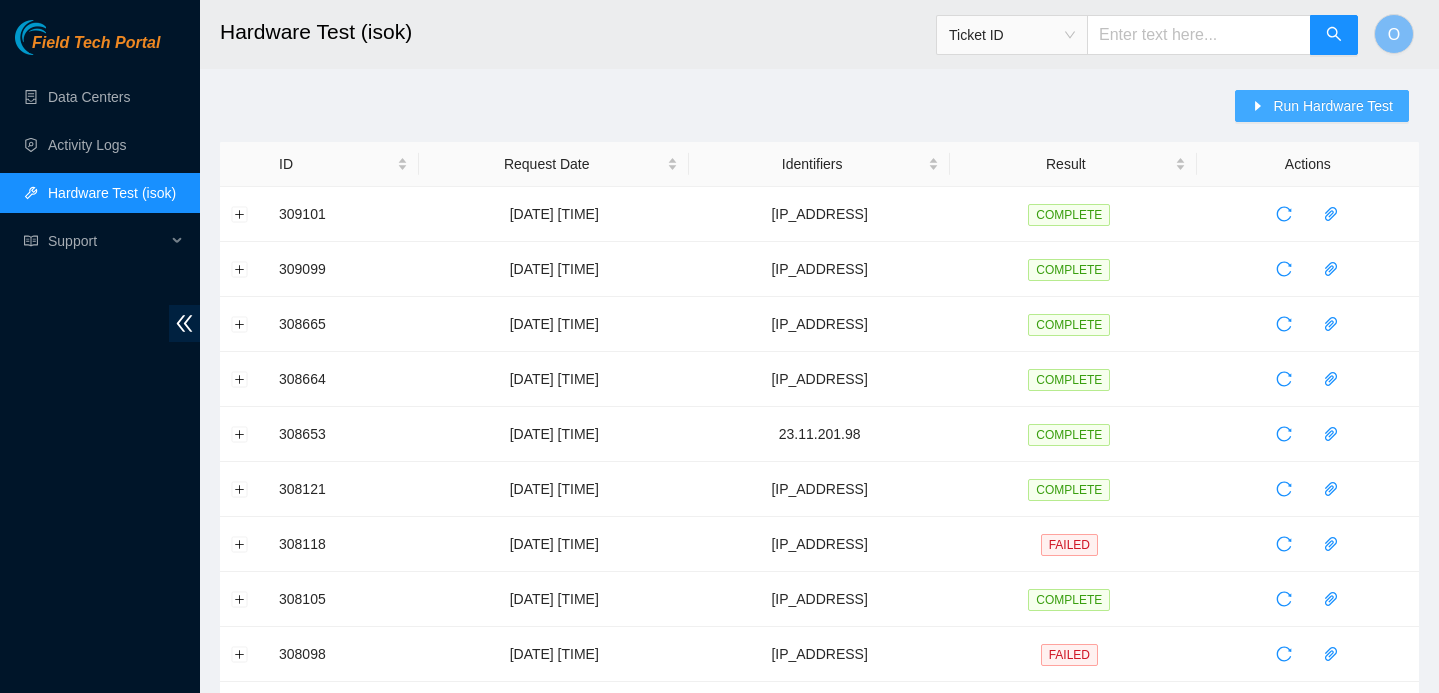 click on "Run Hardware Test" at bounding box center [1333, 106] 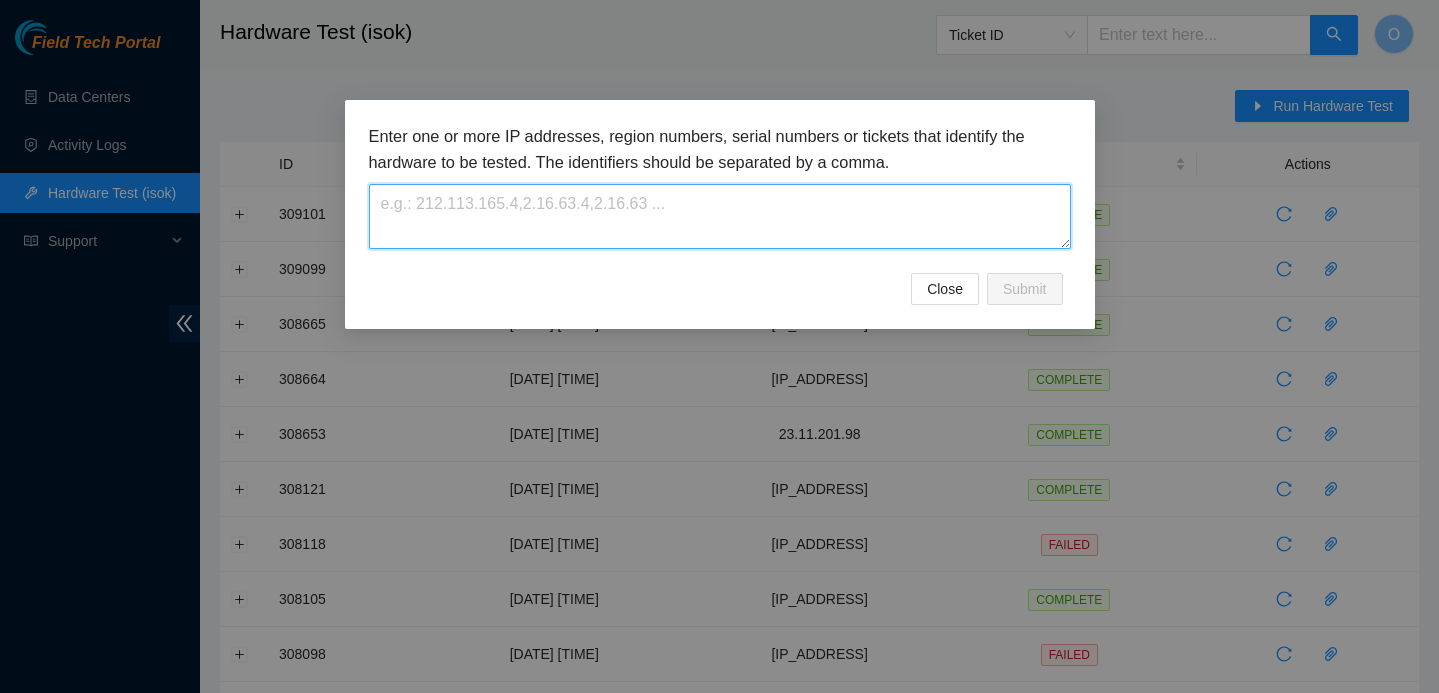 click at bounding box center [720, 216] 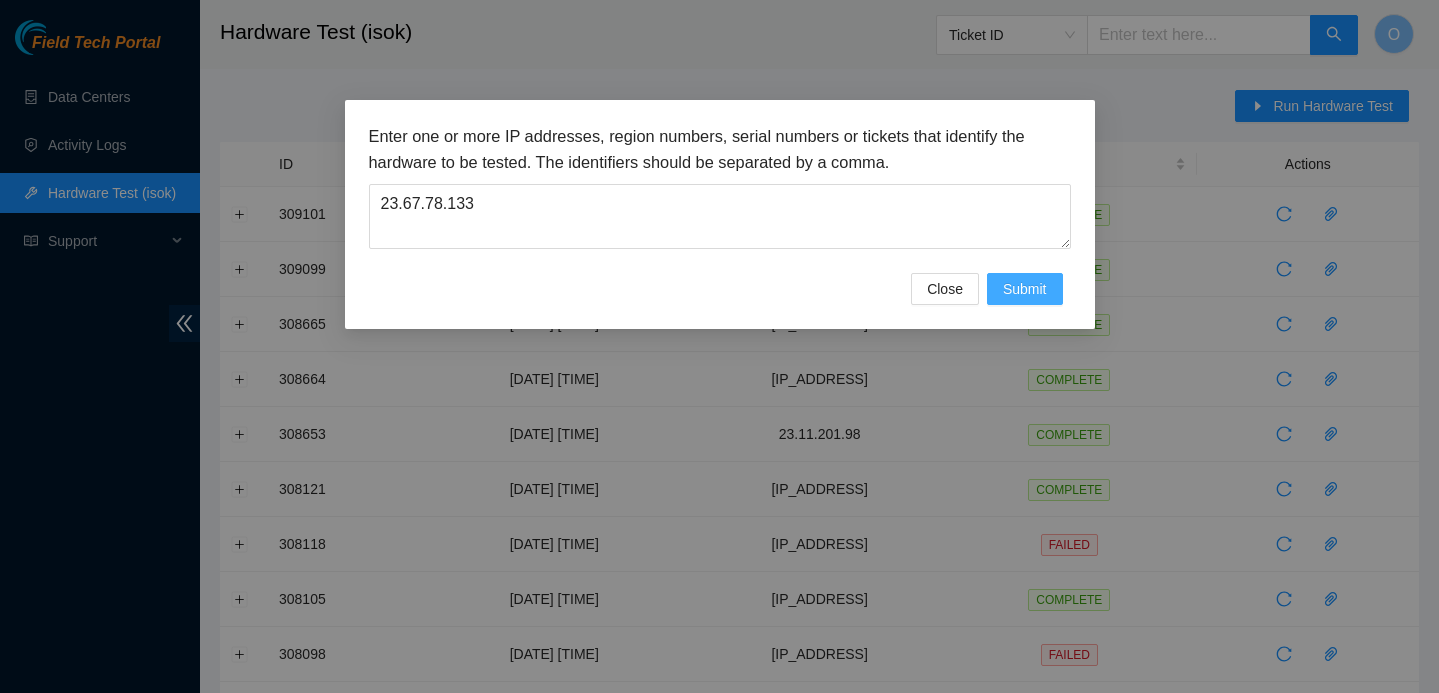 click on "Submit" at bounding box center (1025, 289) 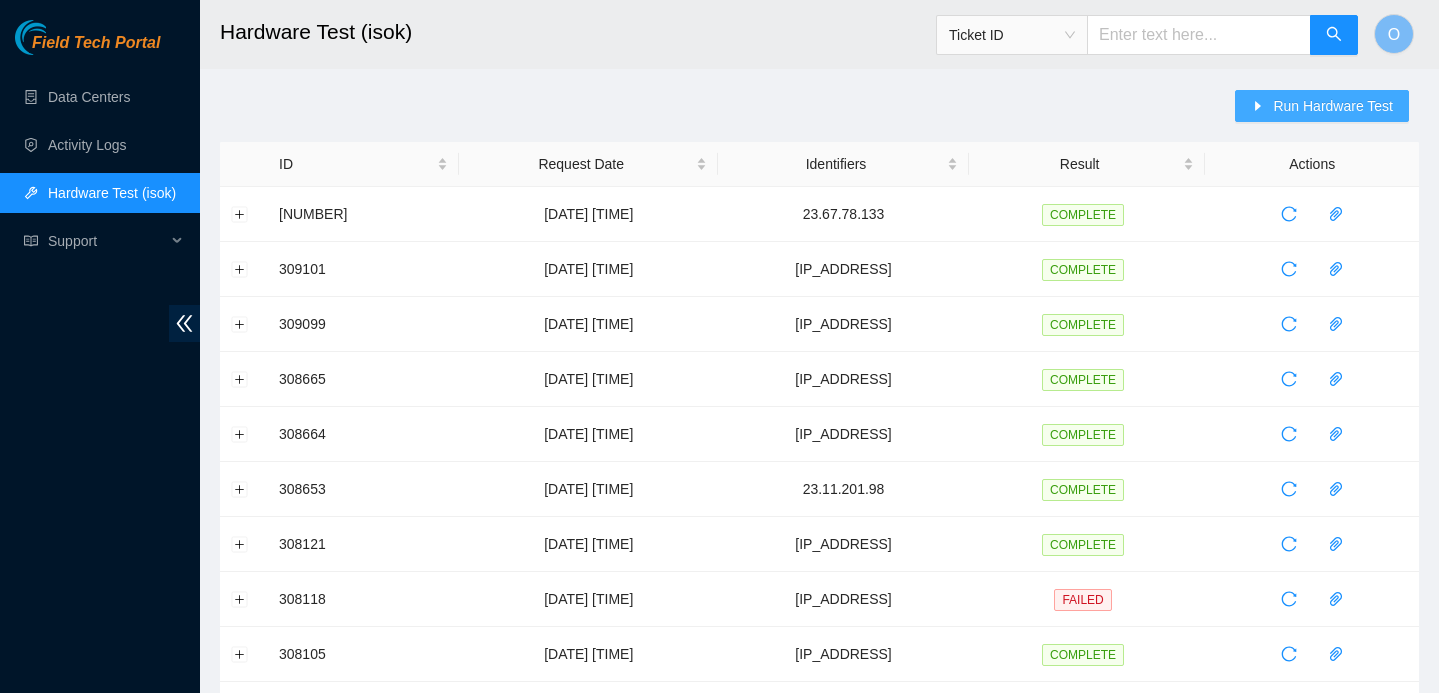 click on "Run Hardware Test" at bounding box center [1333, 106] 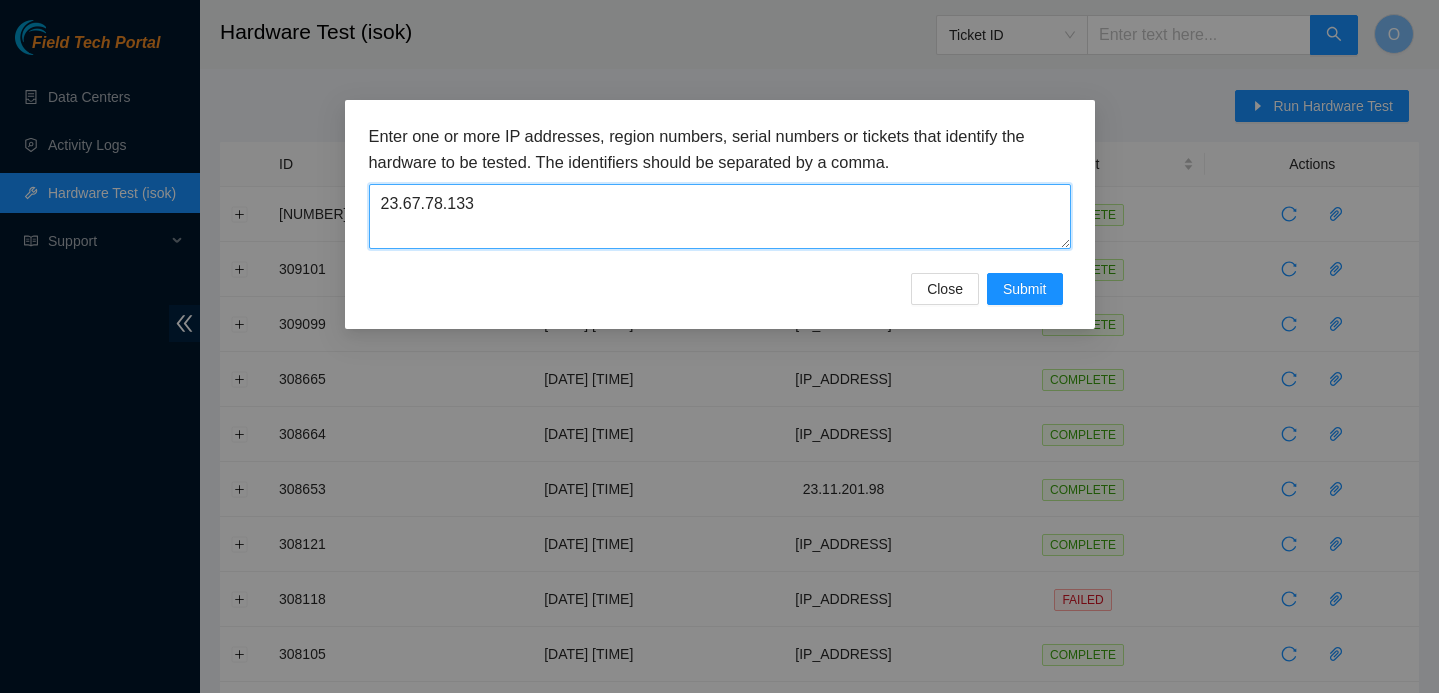click on "23.67.78.133" at bounding box center (720, 216) 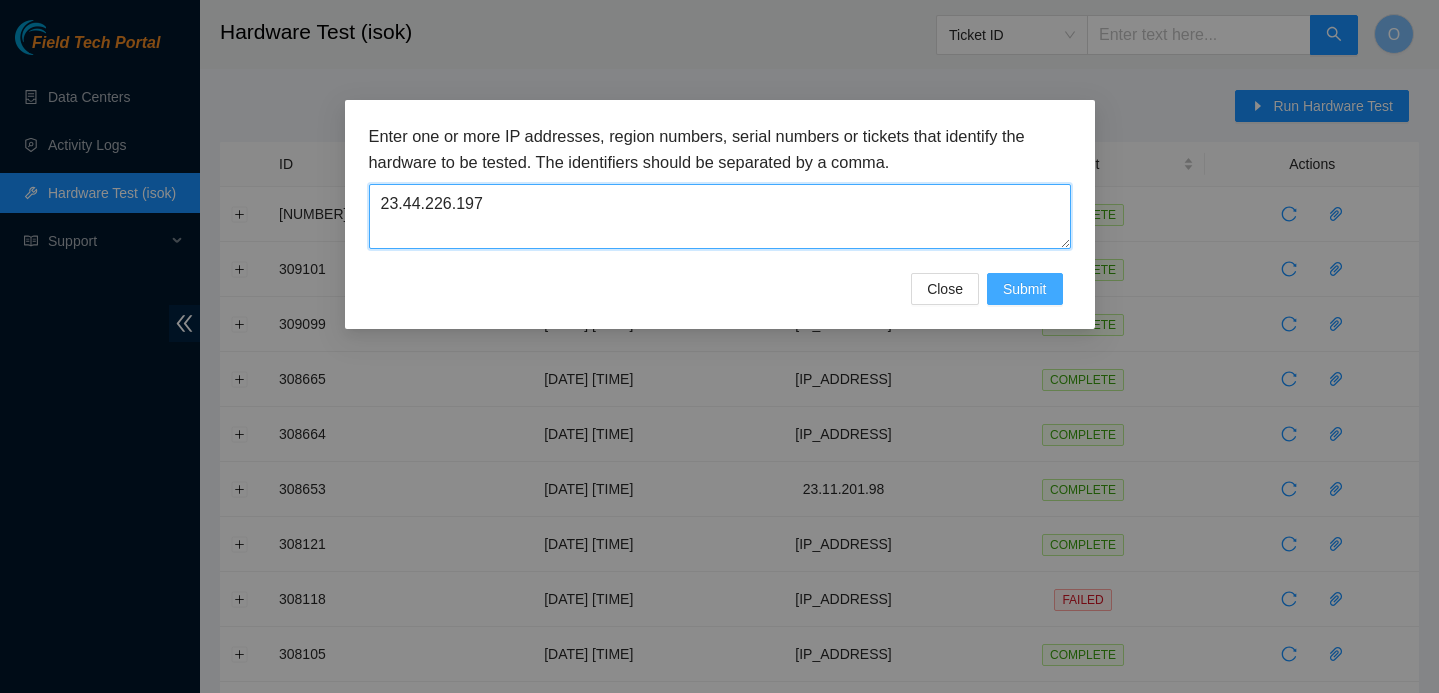 type on "23.44.226.197" 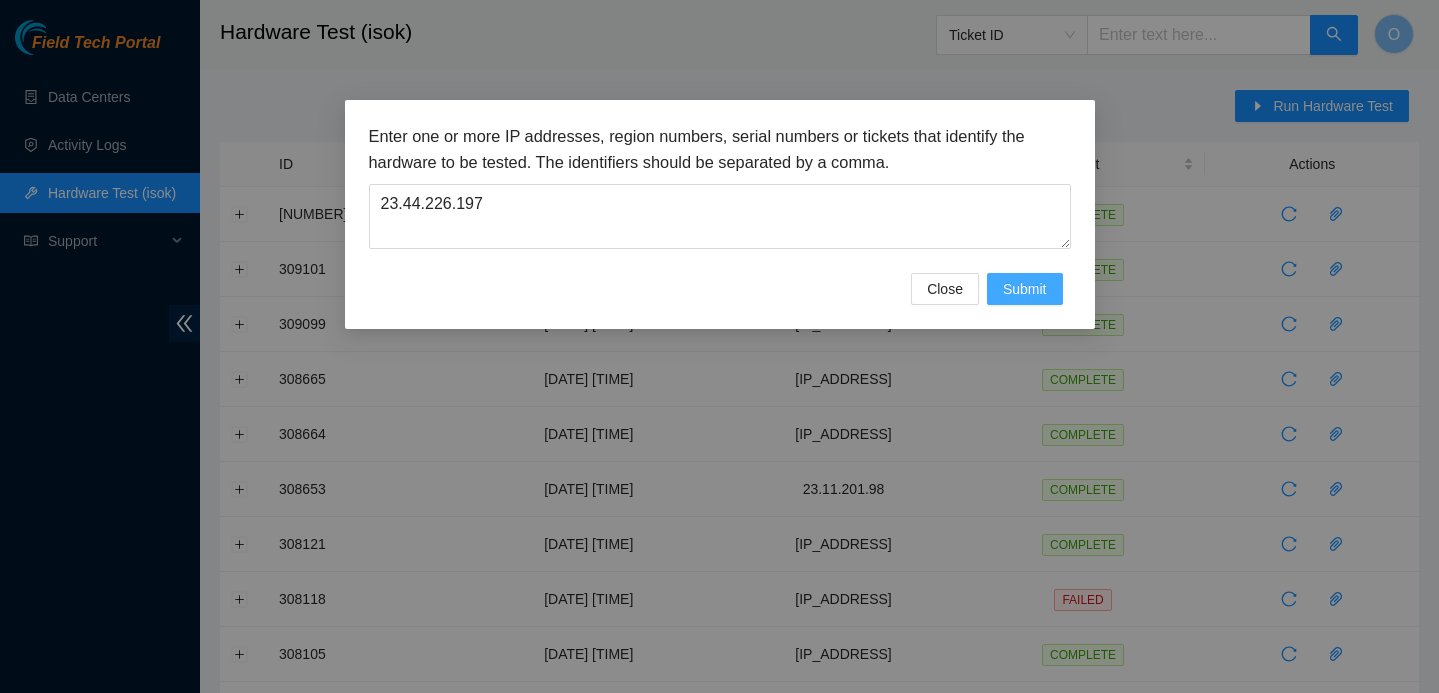 click on "Submit" at bounding box center [1025, 289] 